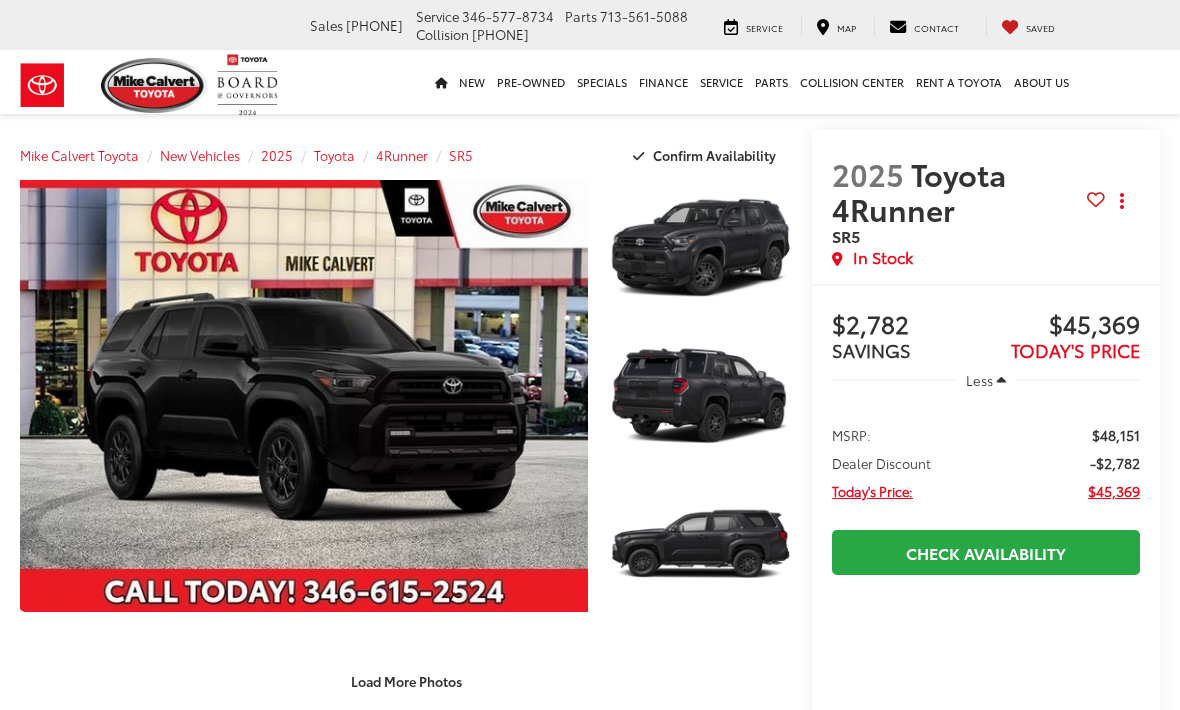 scroll, scrollTop: 0, scrollLeft: 0, axis: both 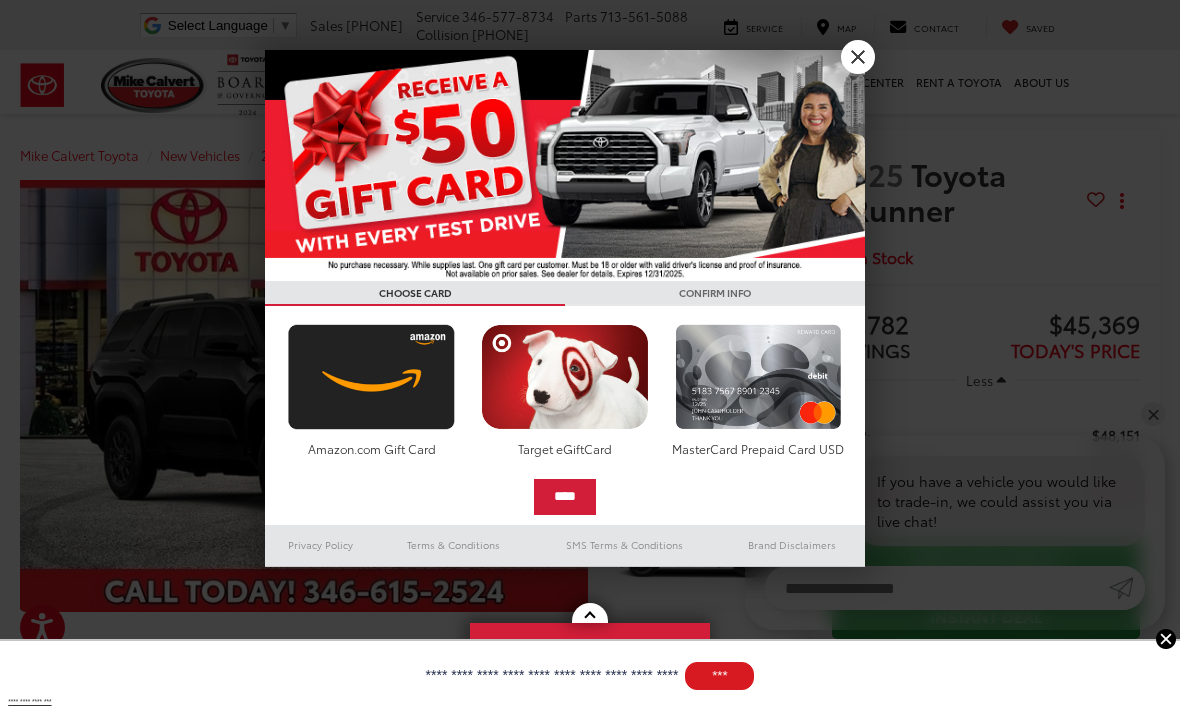 click on "X" at bounding box center [858, 57] 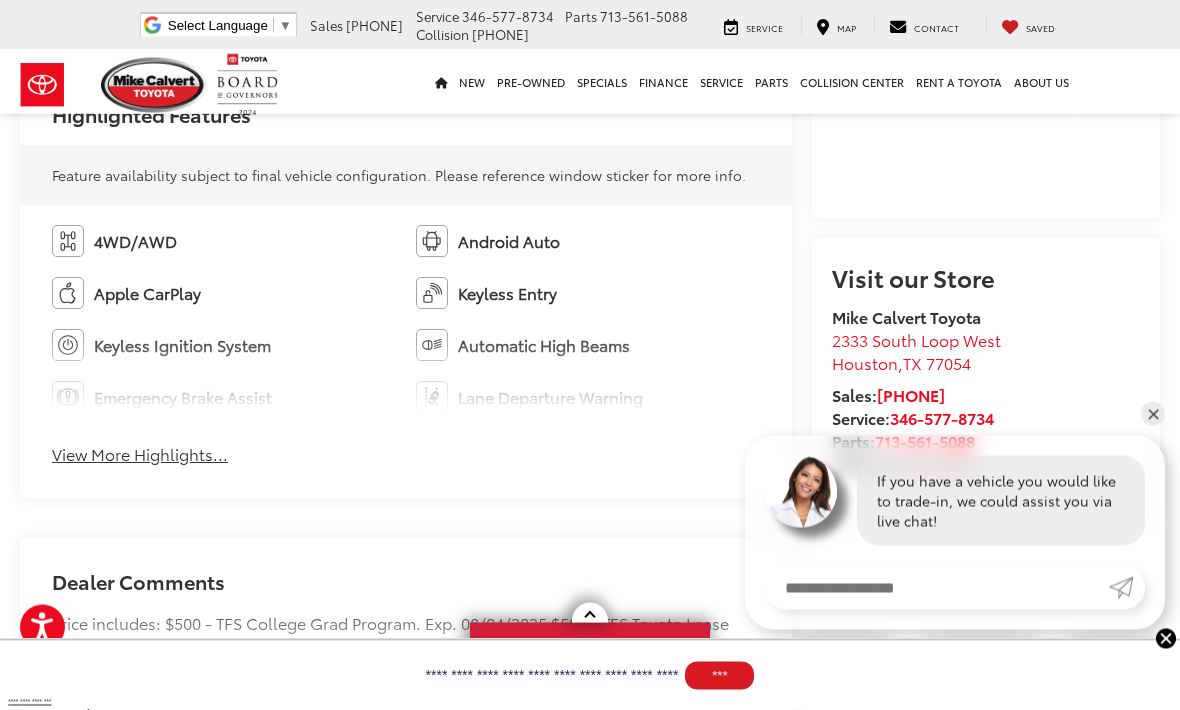 scroll, scrollTop: 1156, scrollLeft: 0, axis: vertical 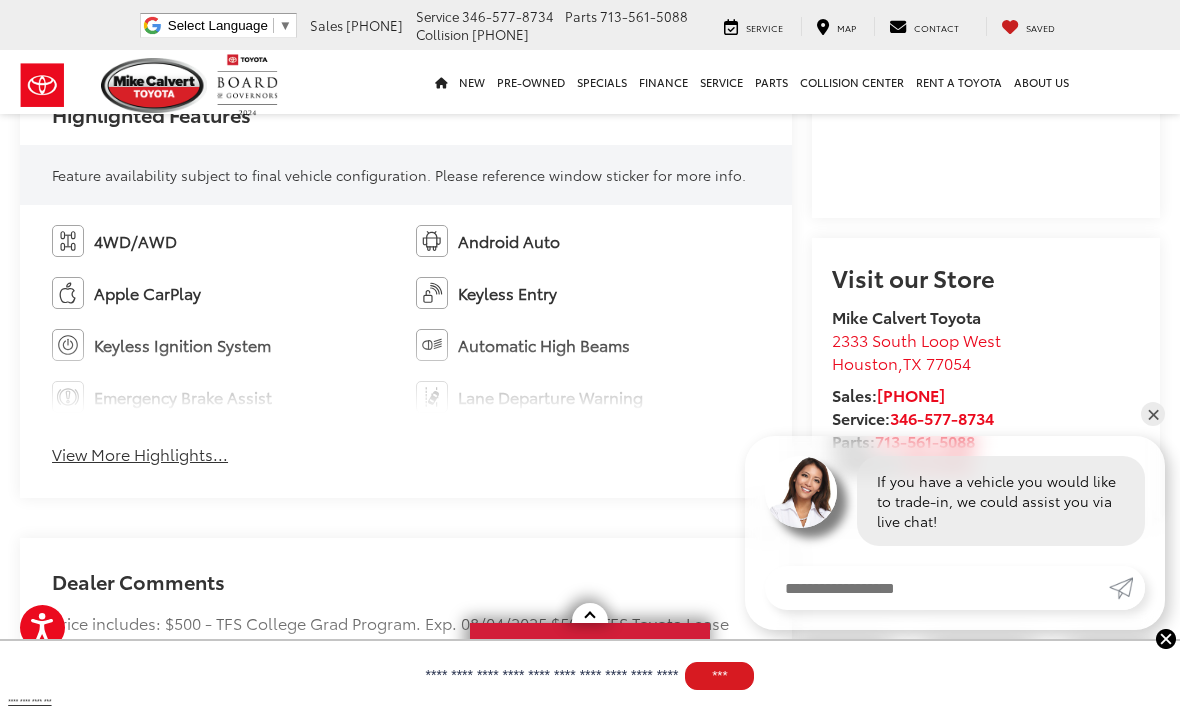 click on "View More Highlights..." at bounding box center (140, 454) 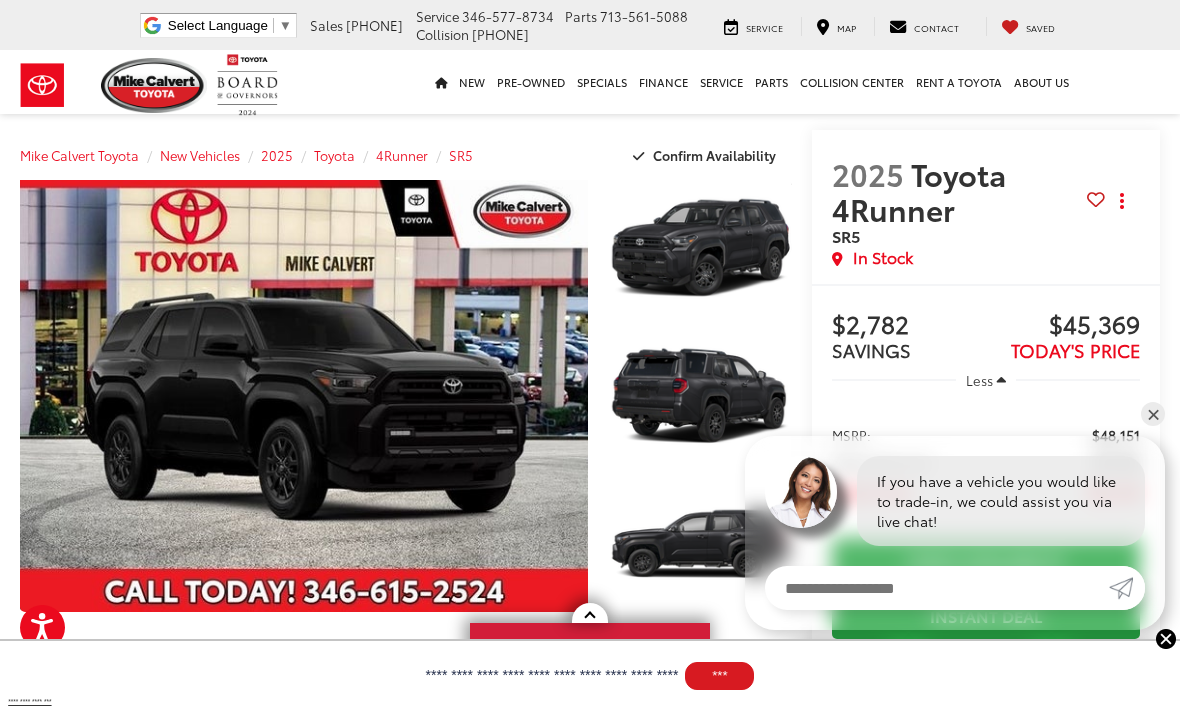 scroll, scrollTop: 2, scrollLeft: 0, axis: vertical 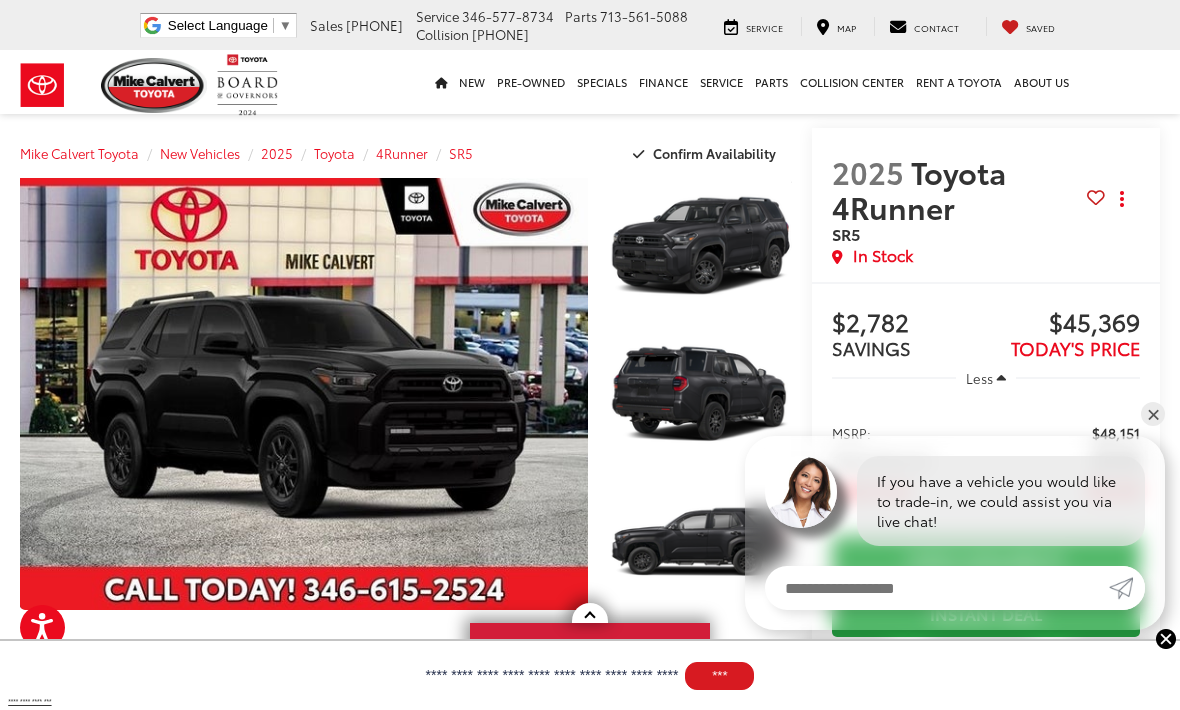 click at bounding box center [304, 394] 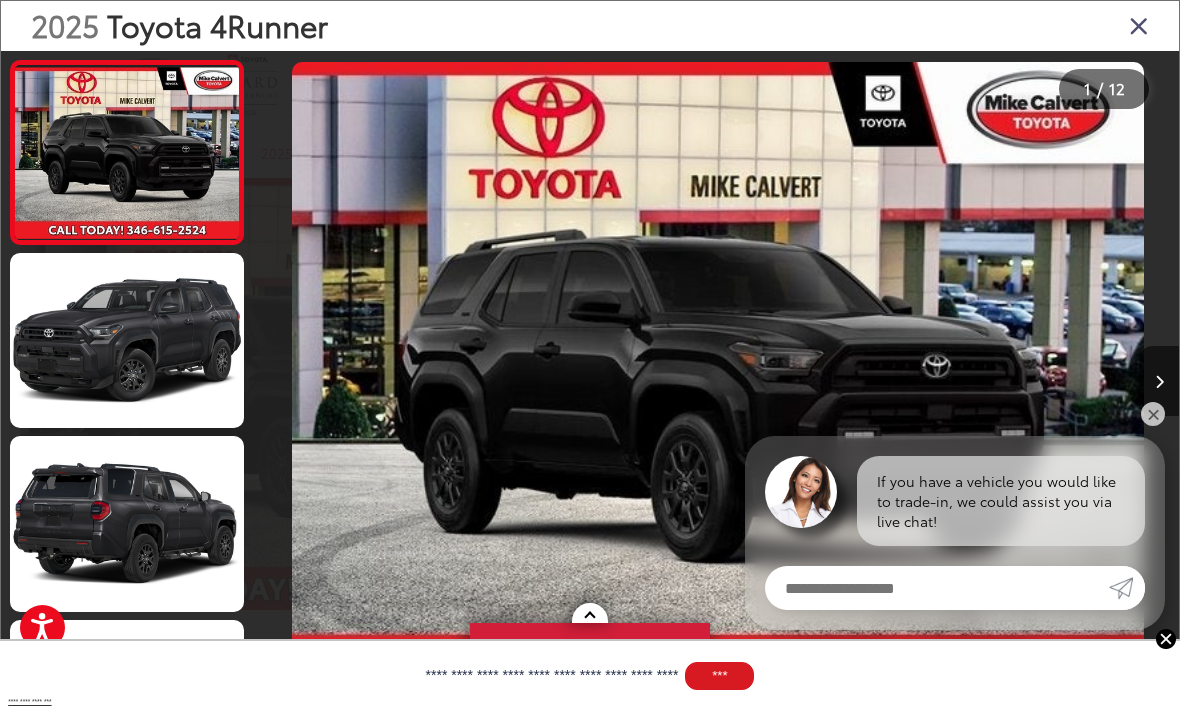 click at bounding box center [718, 381] 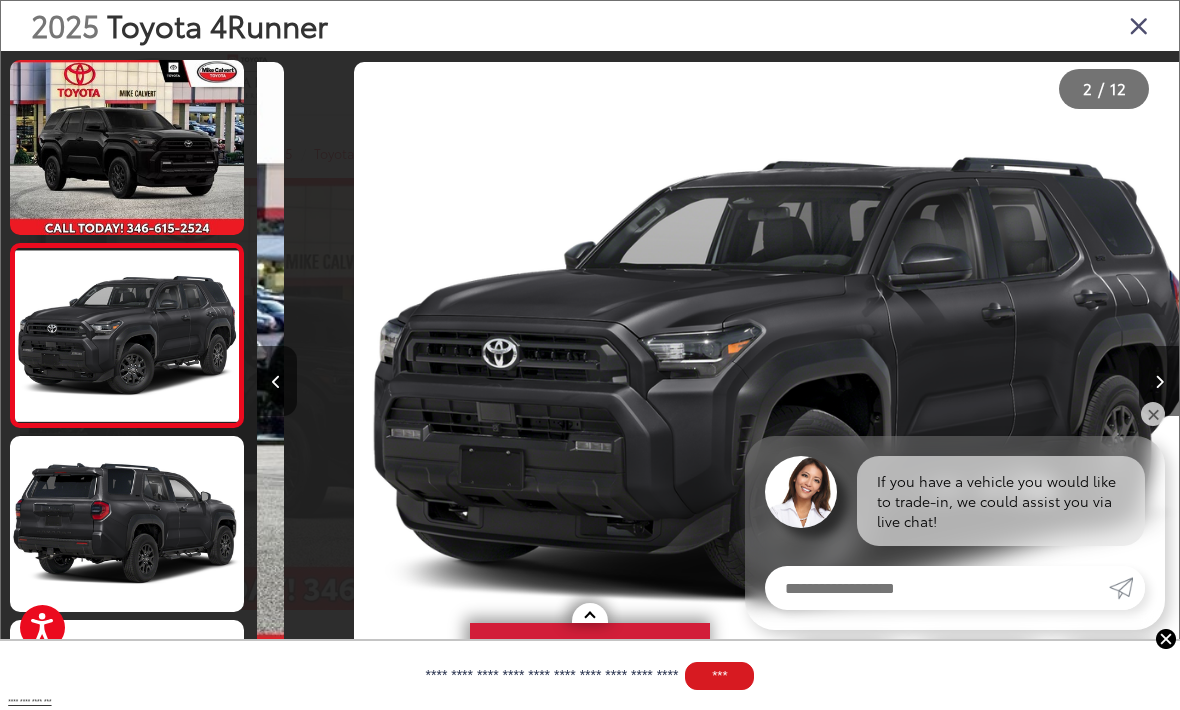 scroll, scrollTop: 0, scrollLeft: 922, axis: horizontal 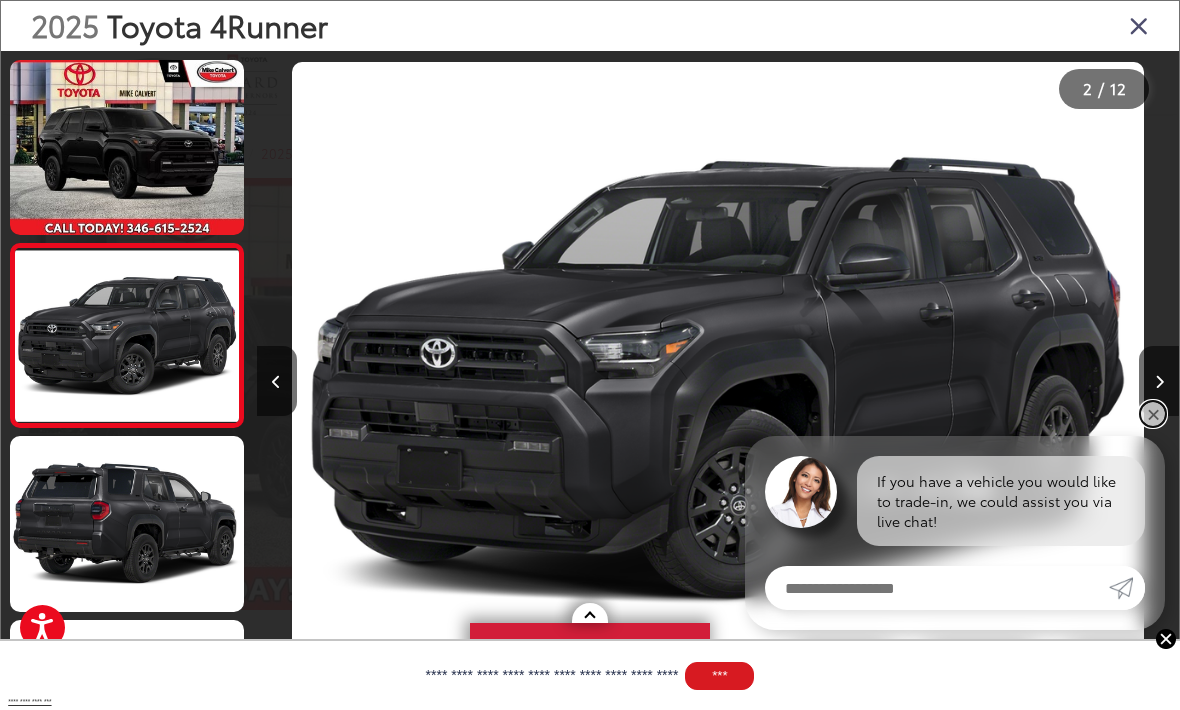 click on "✕" at bounding box center [1153, 414] 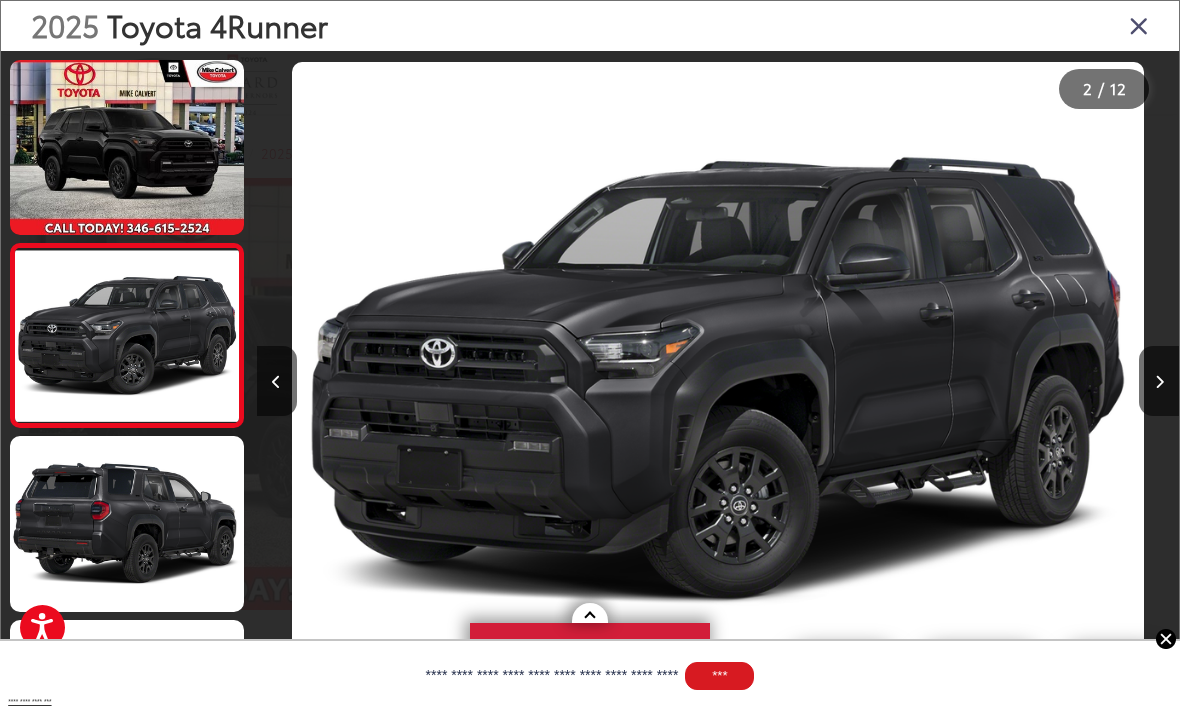 click at bounding box center [1159, 381] 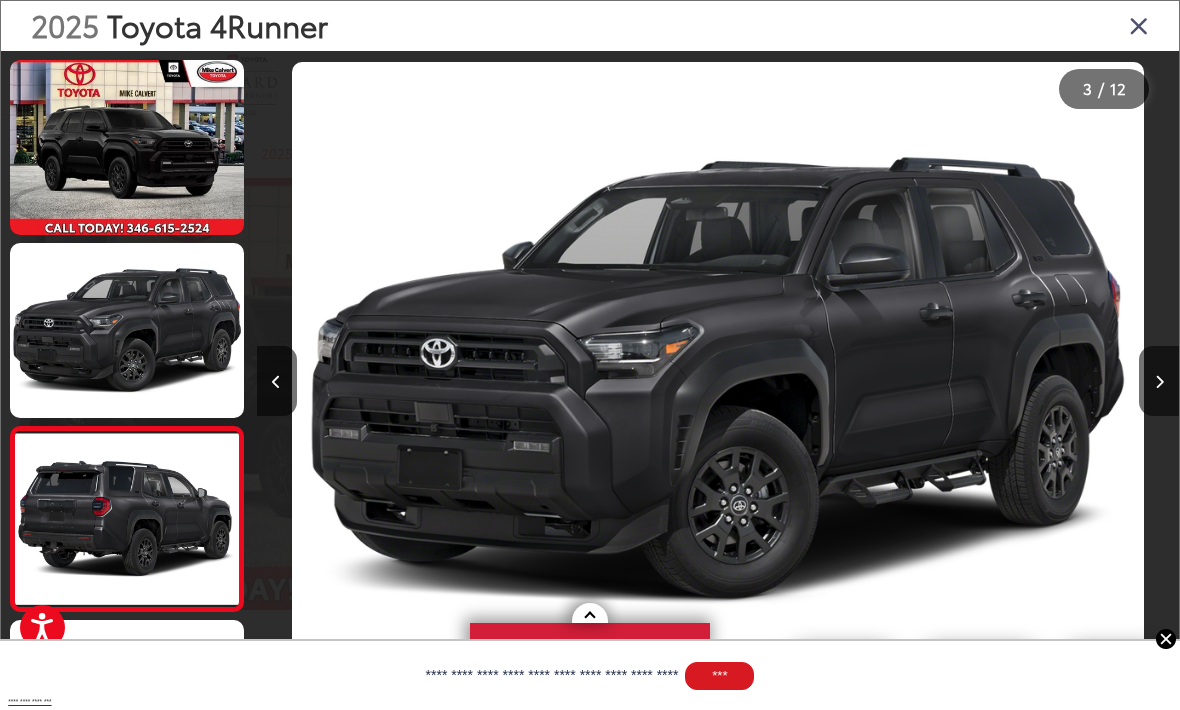 scroll, scrollTop: 0, scrollLeft: 1820, axis: horizontal 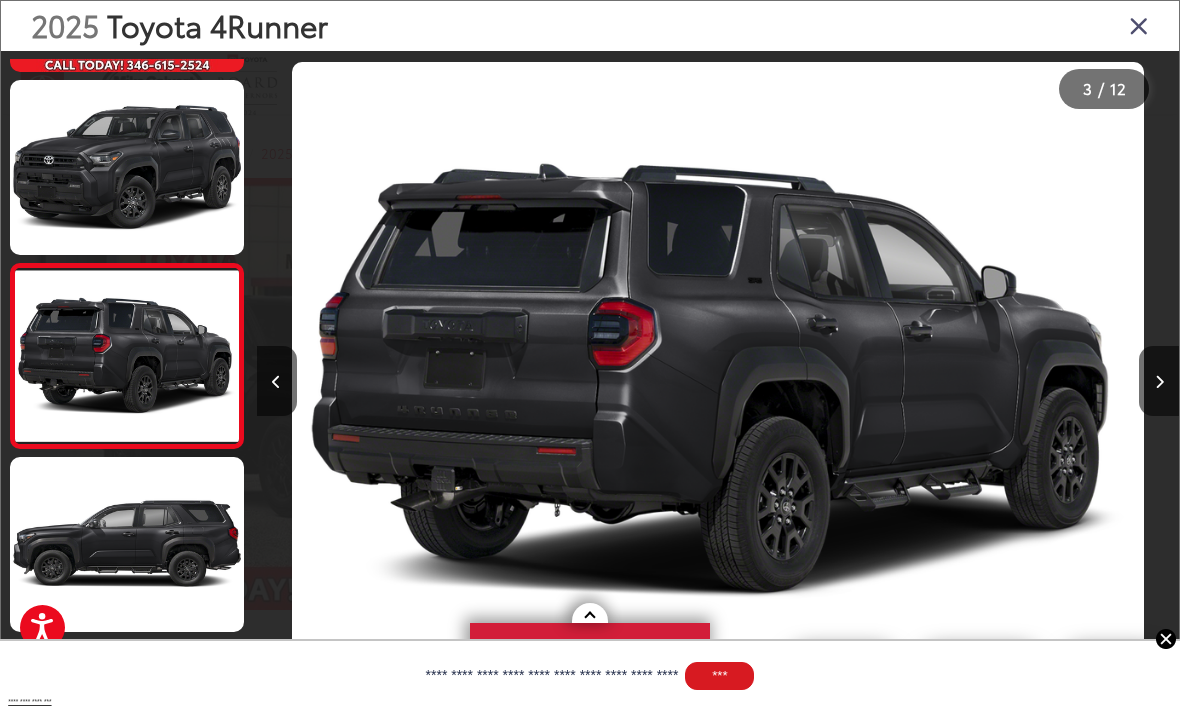 click at bounding box center (1159, 381) 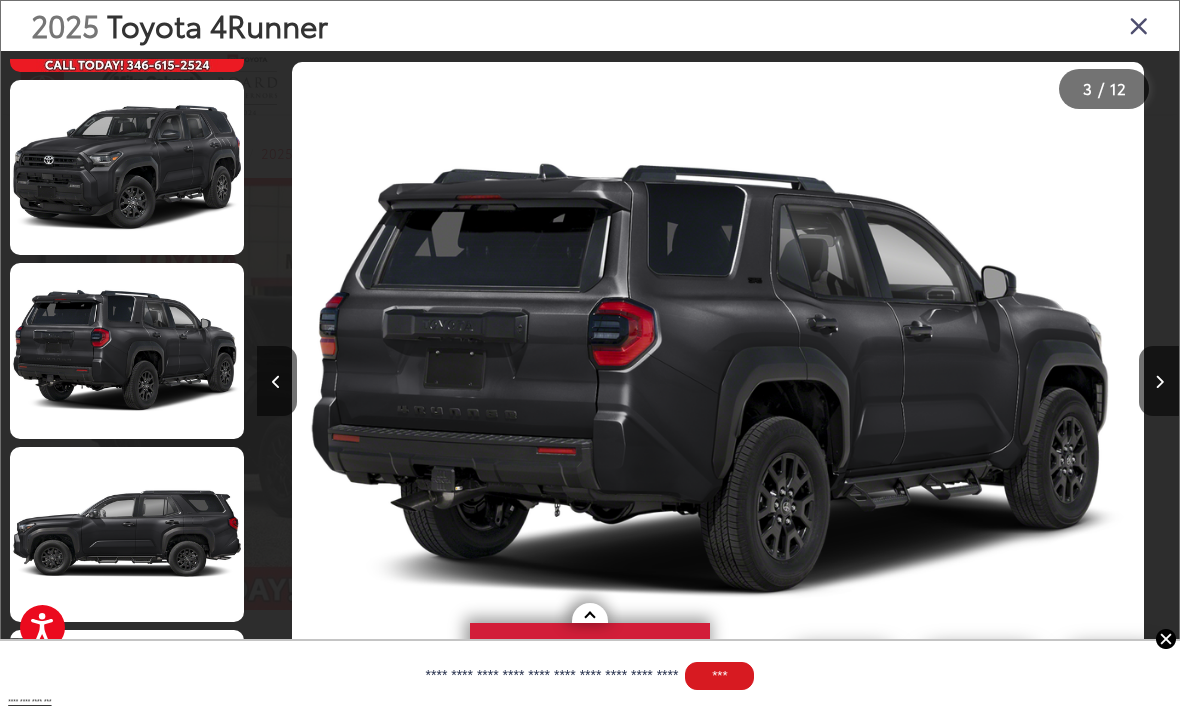 scroll, scrollTop: 239, scrollLeft: 0, axis: vertical 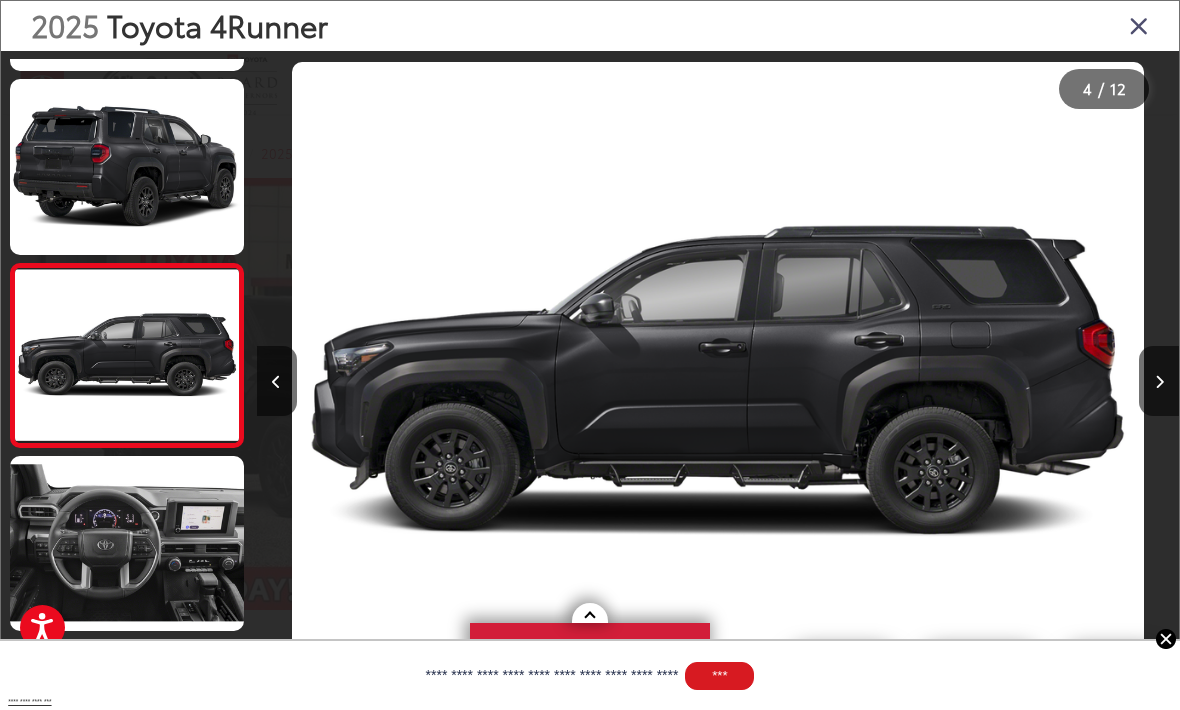 click at bounding box center [1159, 381] 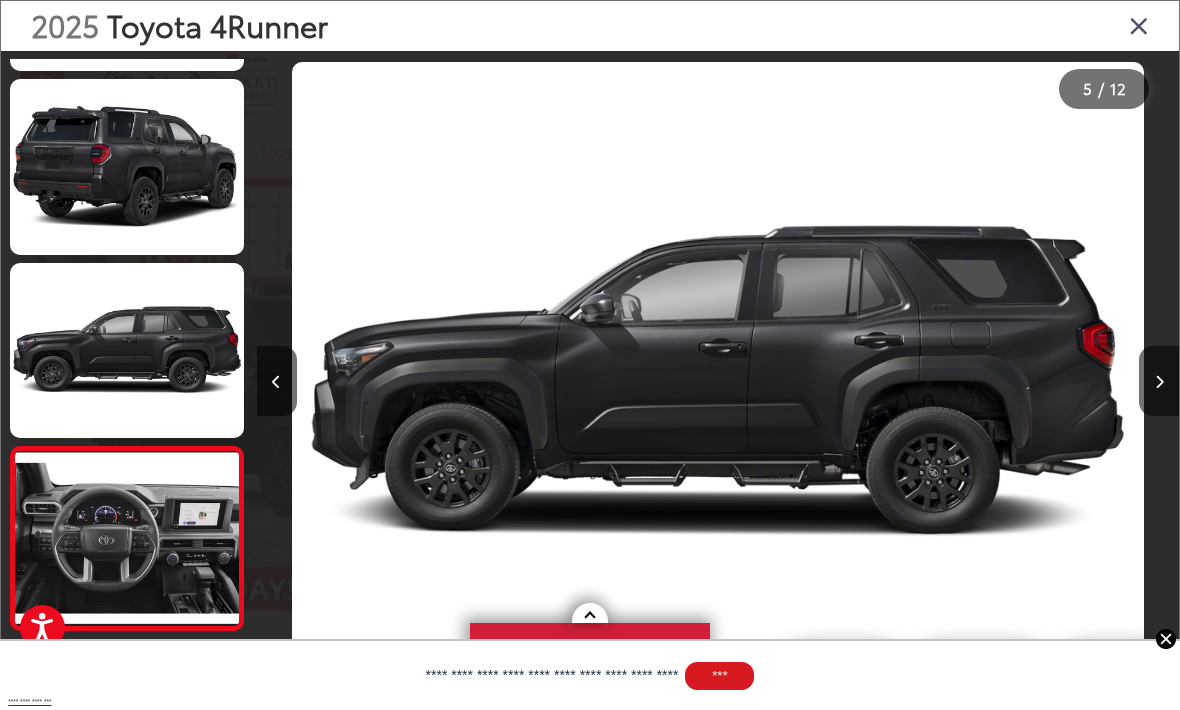 scroll, scrollTop: 414, scrollLeft: 0, axis: vertical 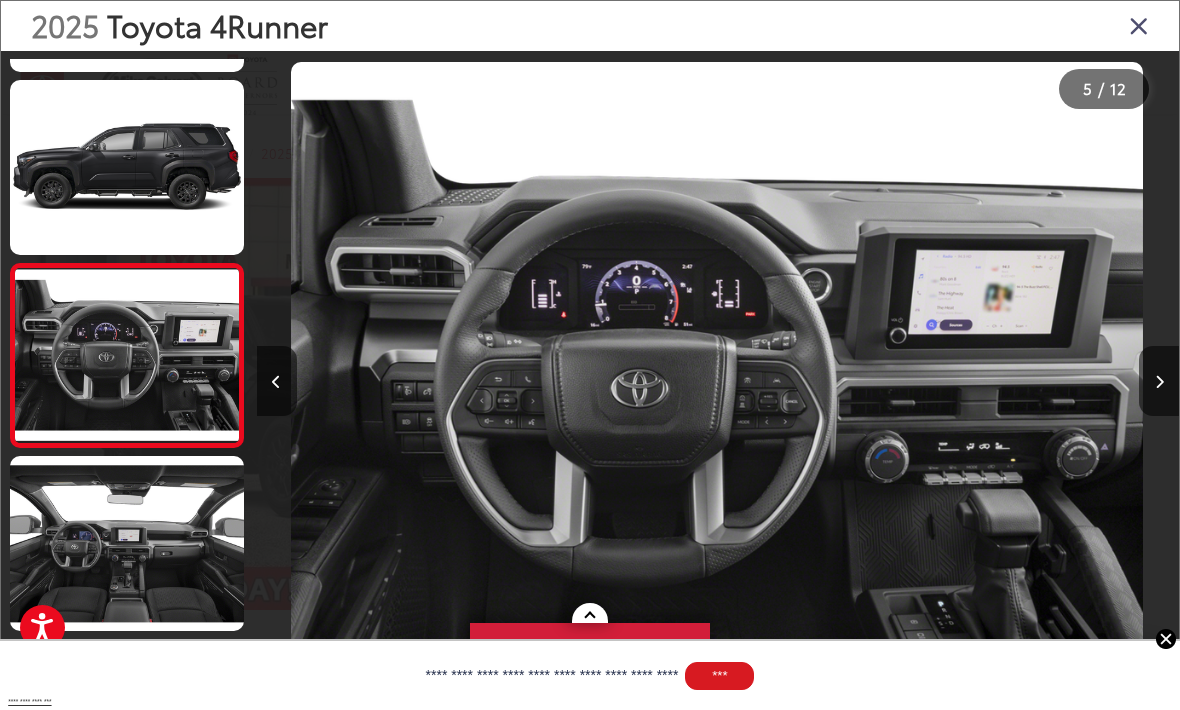 click at bounding box center (1159, 381) 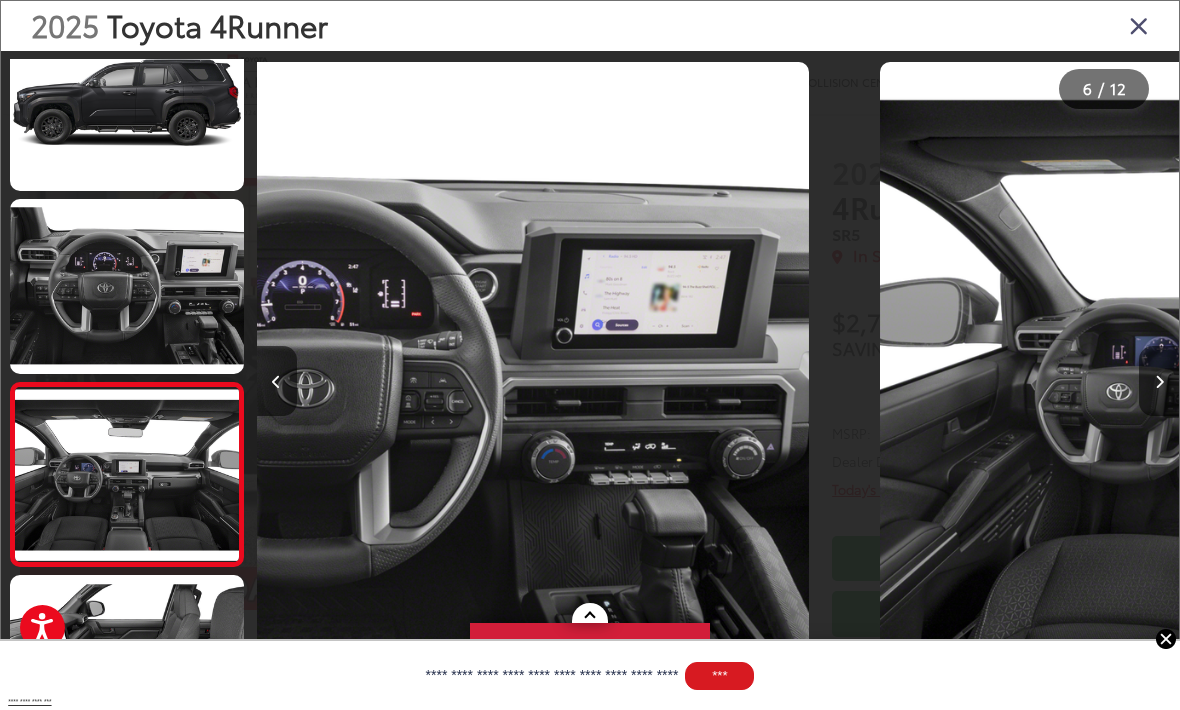 scroll, scrollTop: 0, scrollLeft: 4338, axis: horizontal 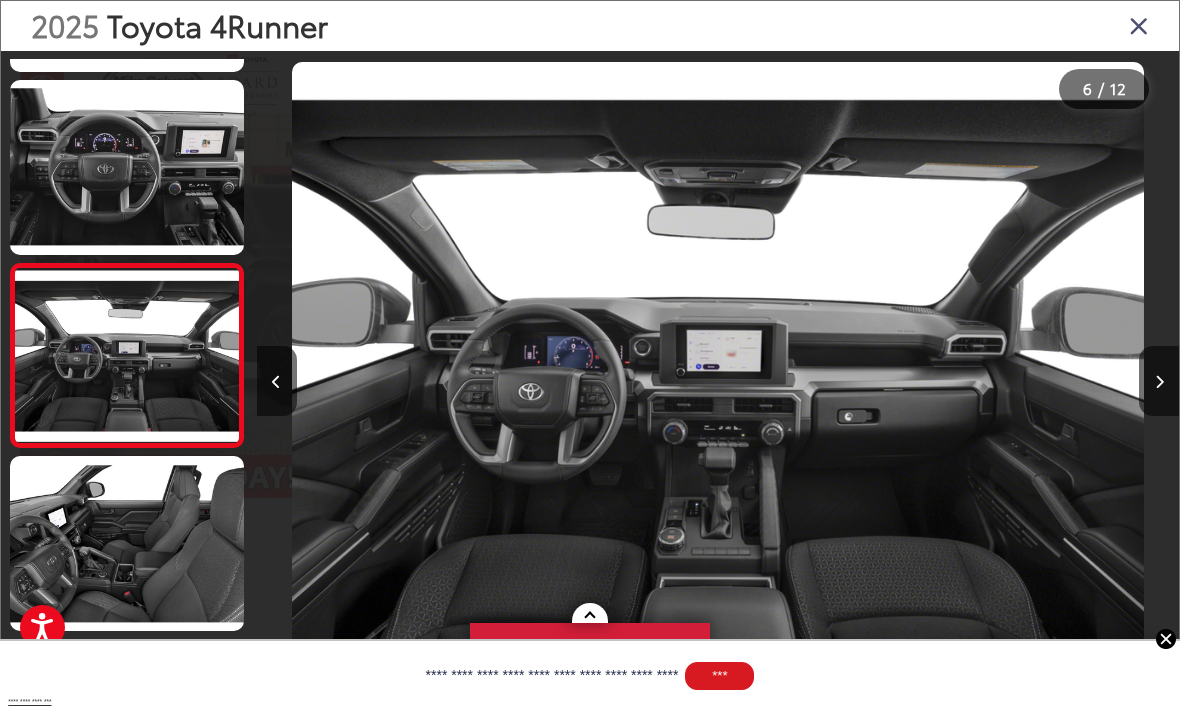 click at bounding box center (1159, 381) 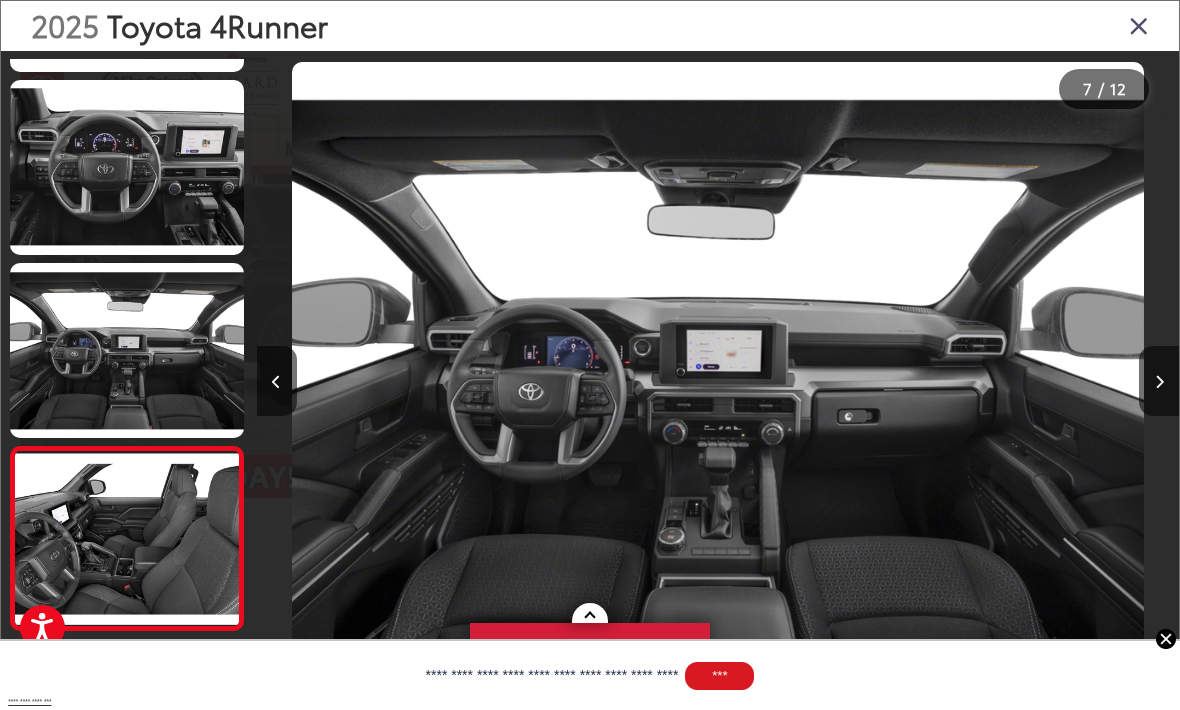 scroll, scrollTop: 875, scrollLeft: 0, axis: vertical 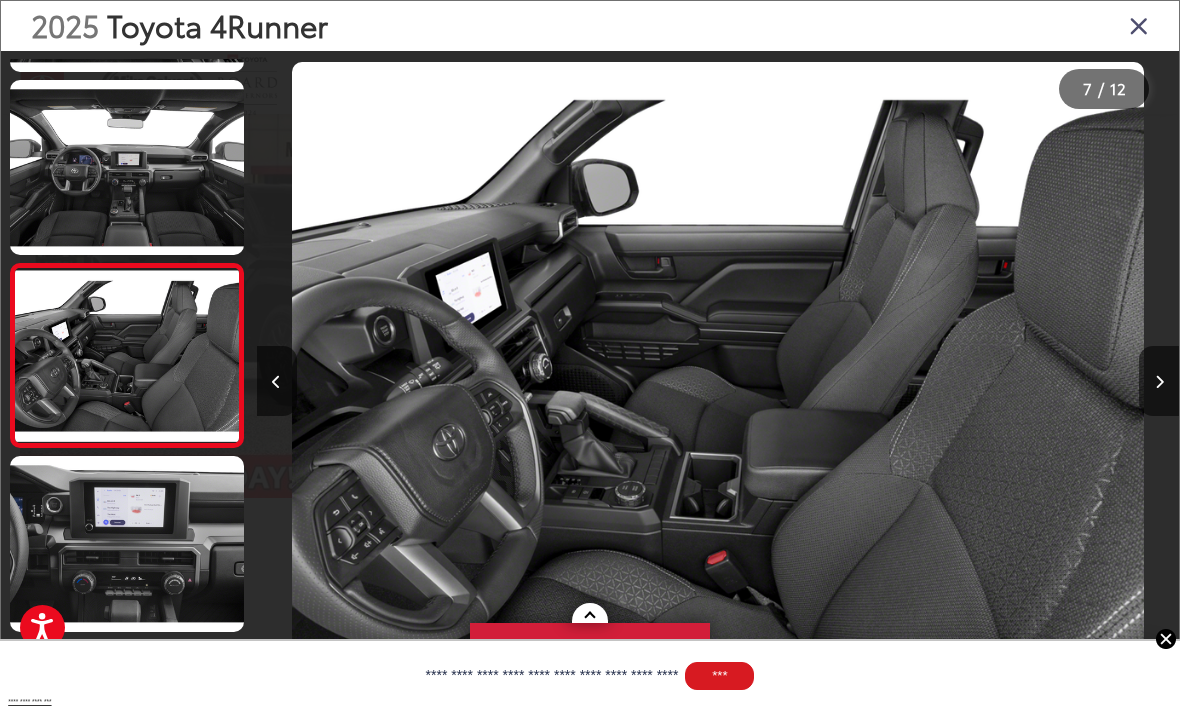 click at bounding box center [1159, 382] 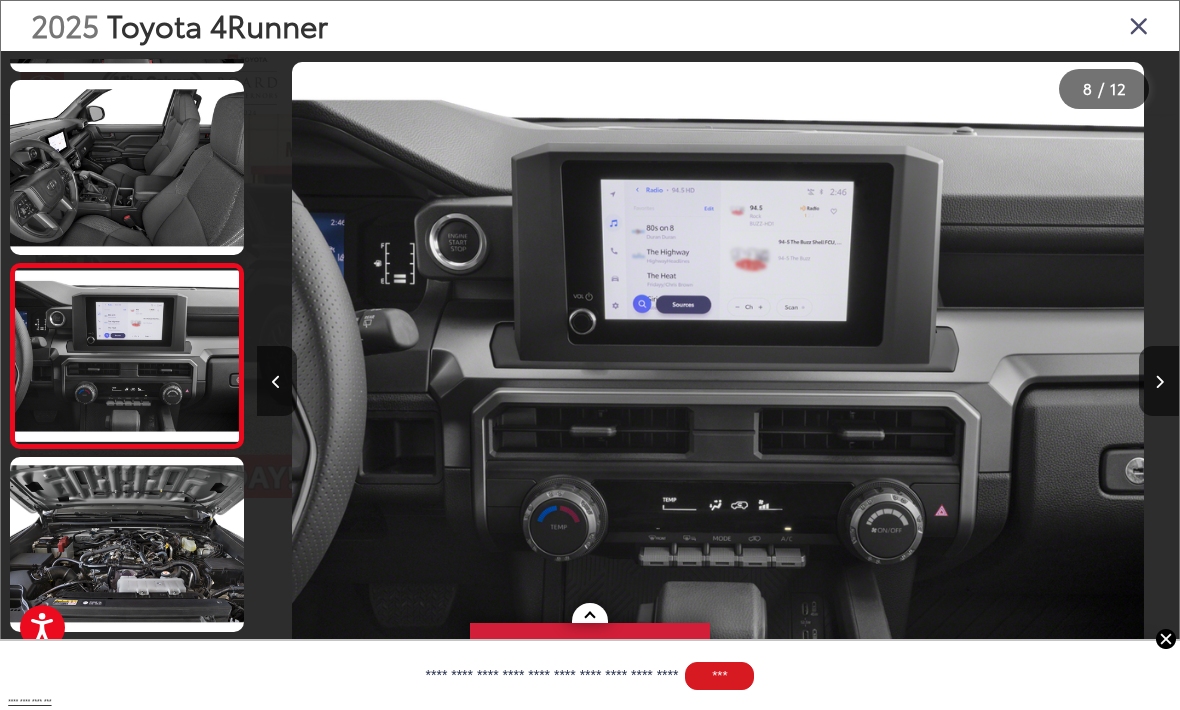 click at bounding box center [1159, 381] 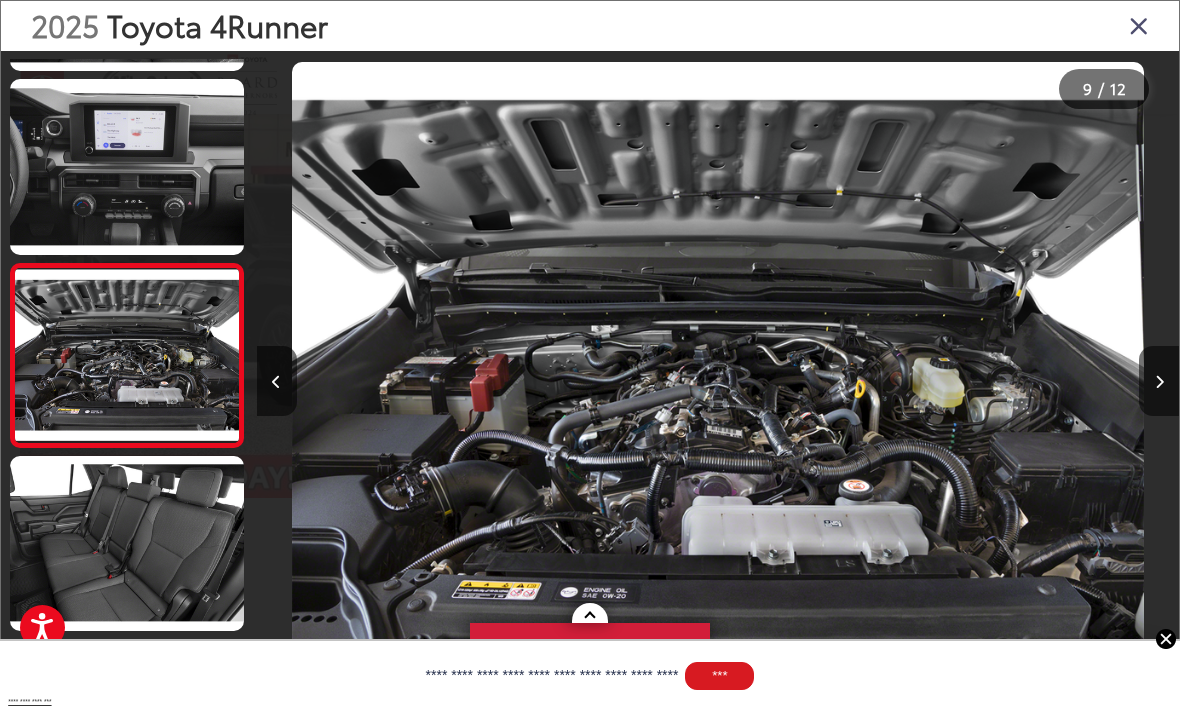 click at bounding box center [1159, 381] 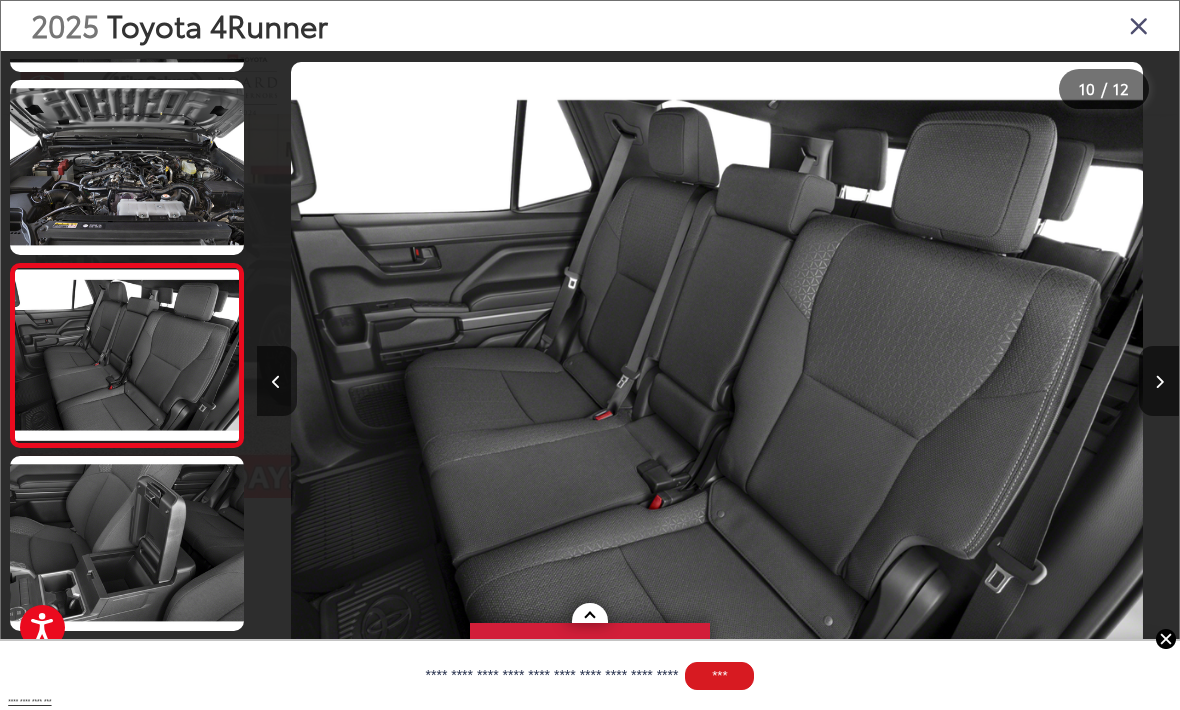 click at bounding box center [1159, 381] 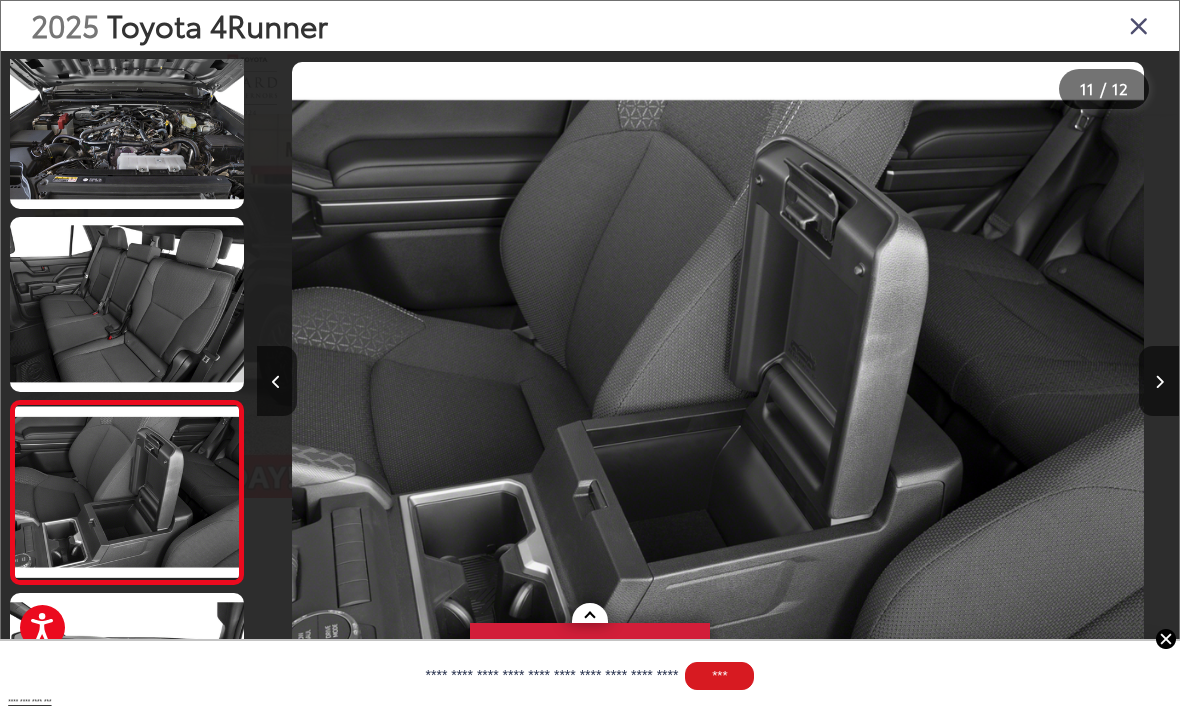 click at bounding box center (1159, 381) 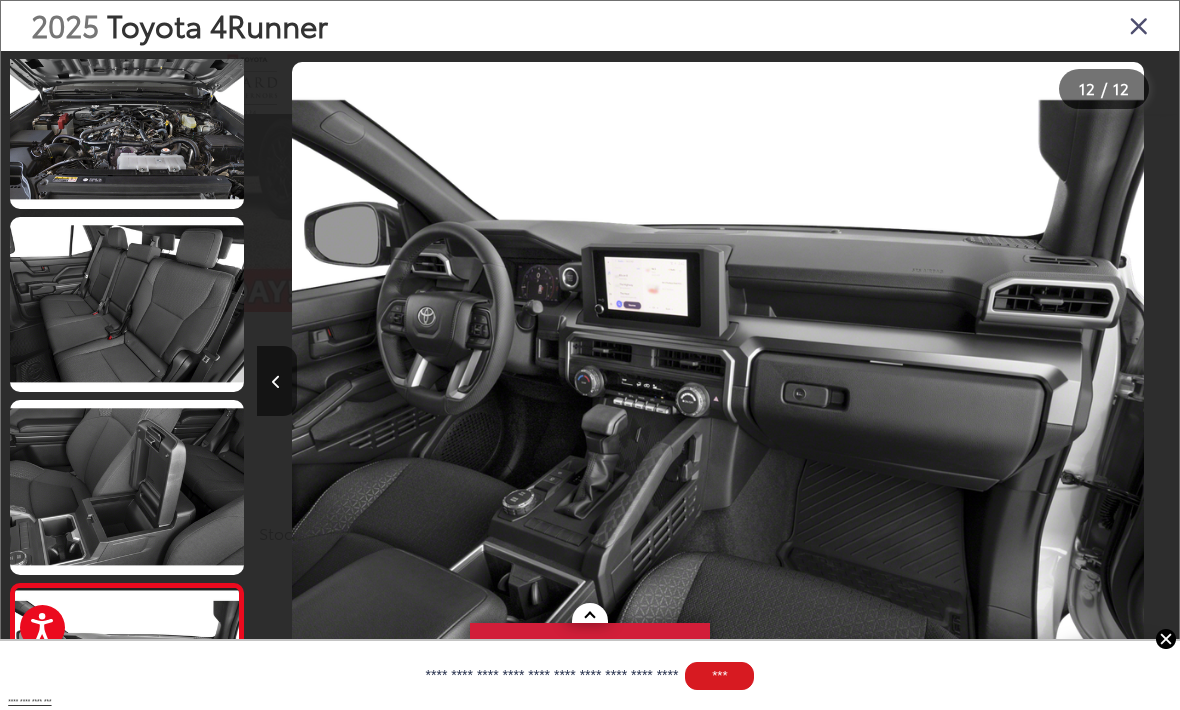 click at bounding box center [127, 487] 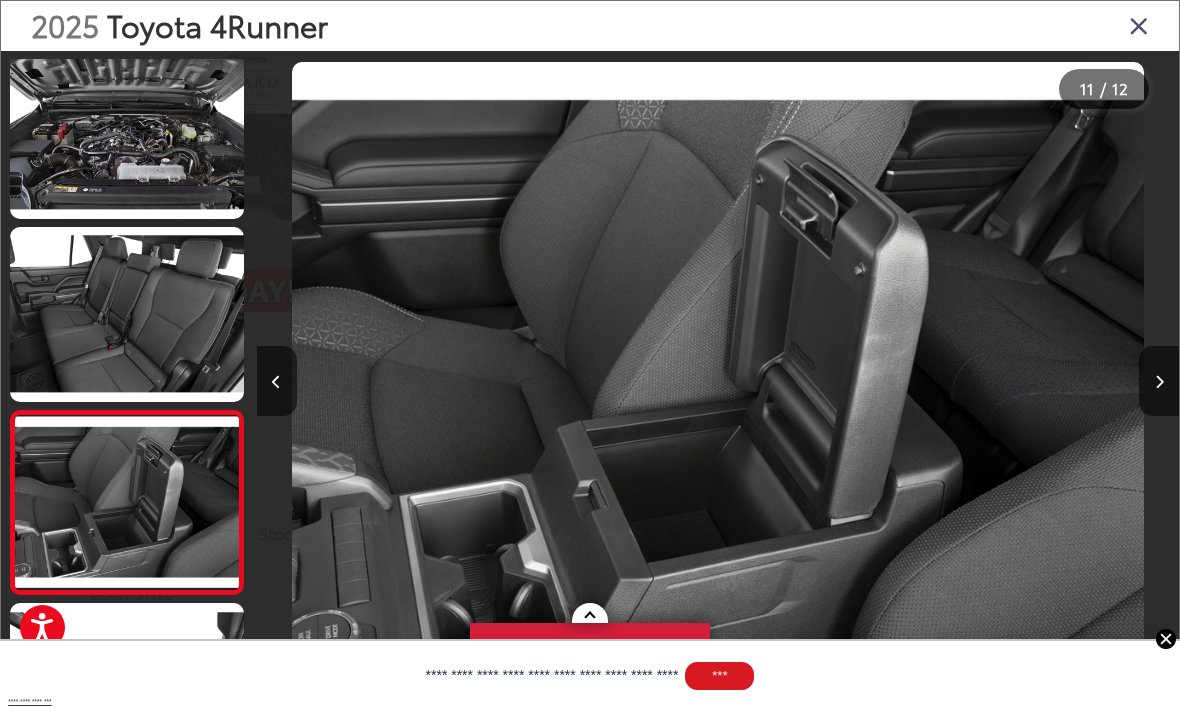 click at bounding box center [127, 314] 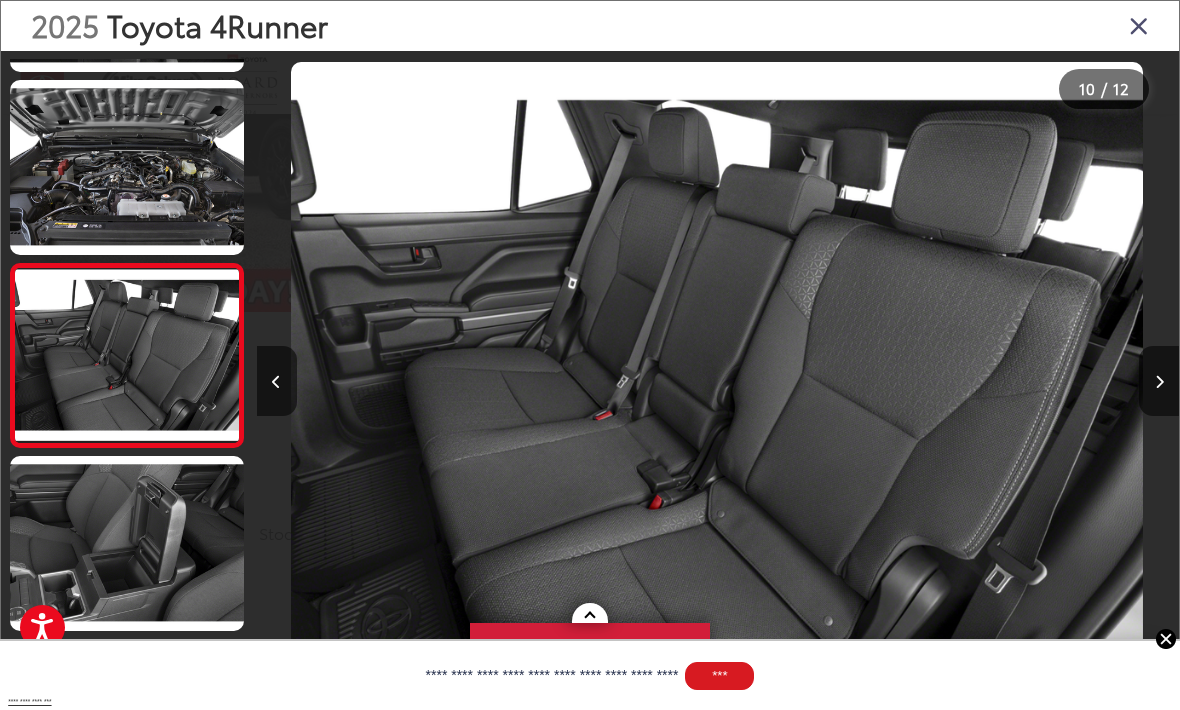 click at bounding box center (1139, 25) 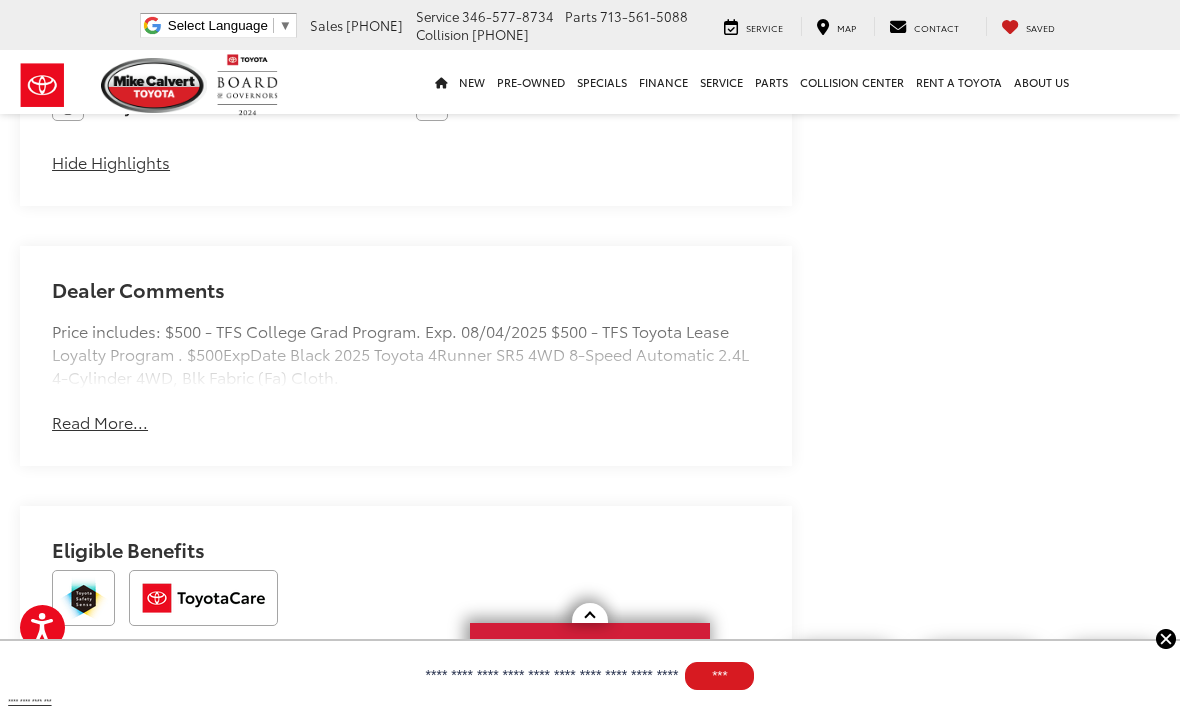click on "Read More..." at bounding box center [100, 422] 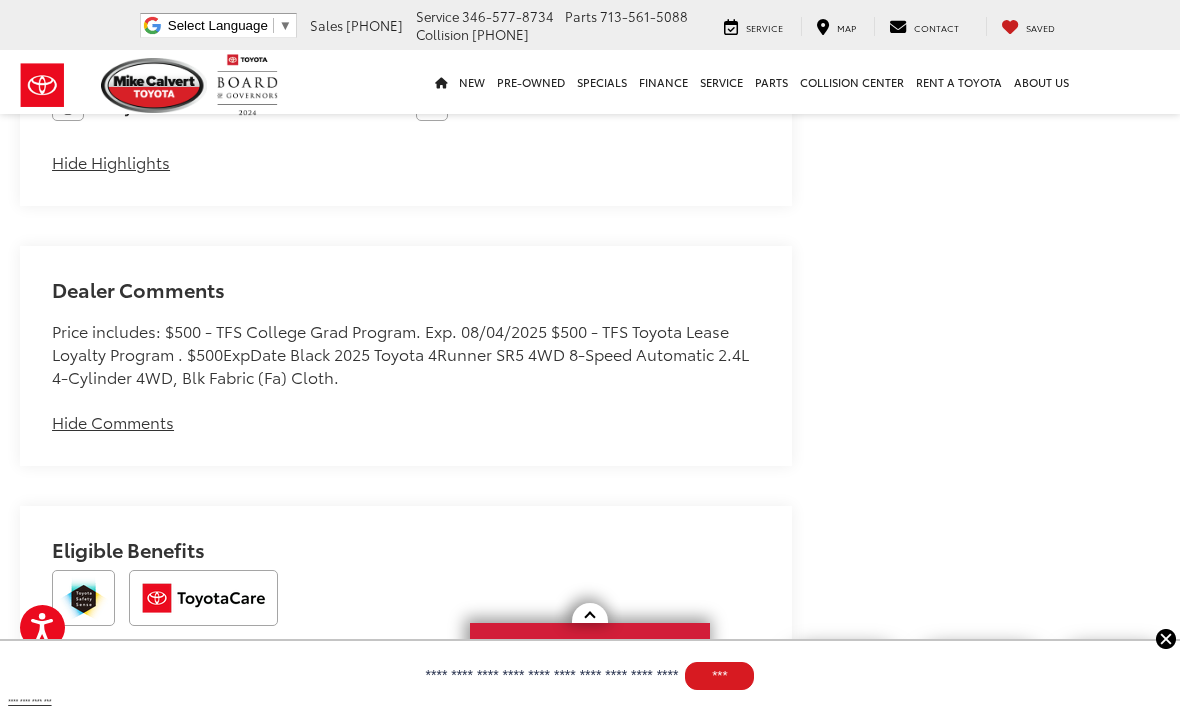 click on "Hide Comments" at bounding box center (113, 422) 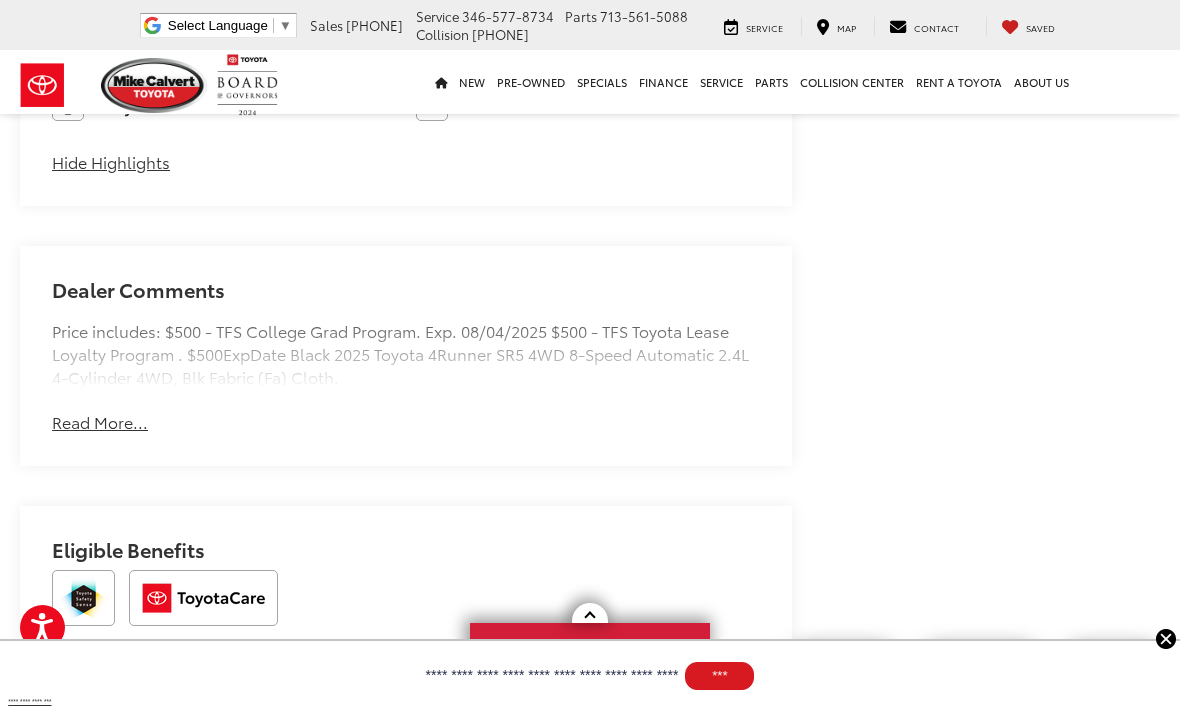 click on "Read More..." at bounding box center [100, 422] 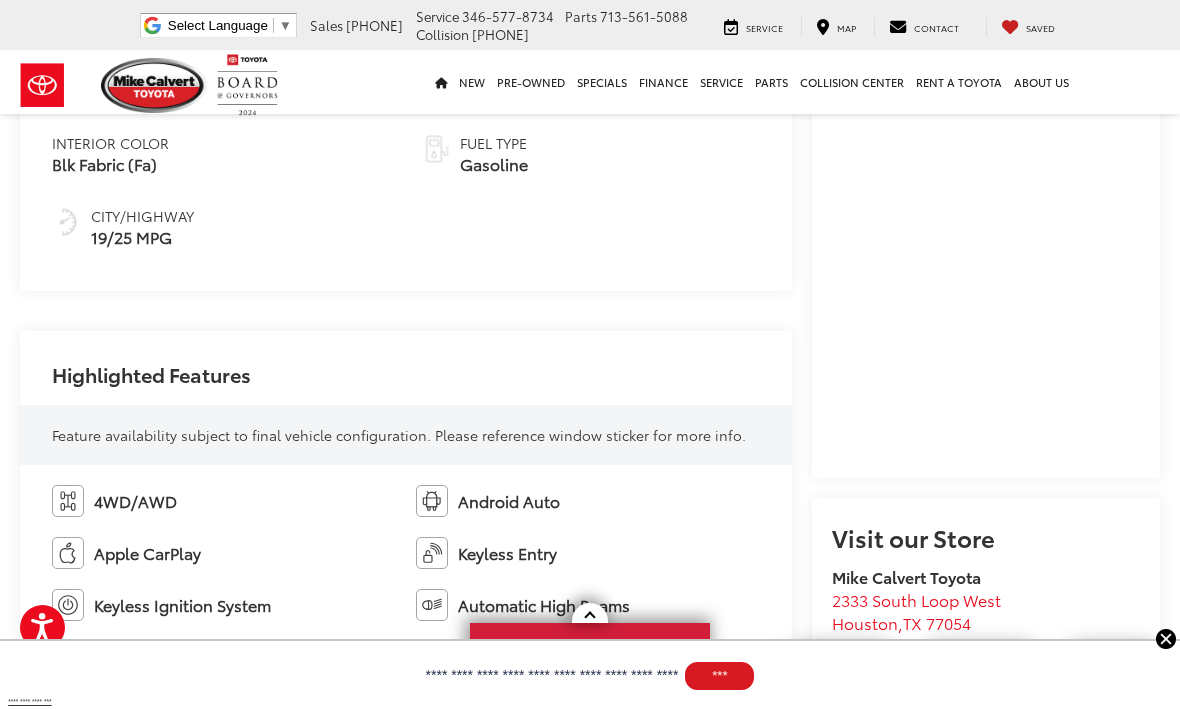 scroll, scrollTop: 892, scrollLeft: 0, axis: vertical 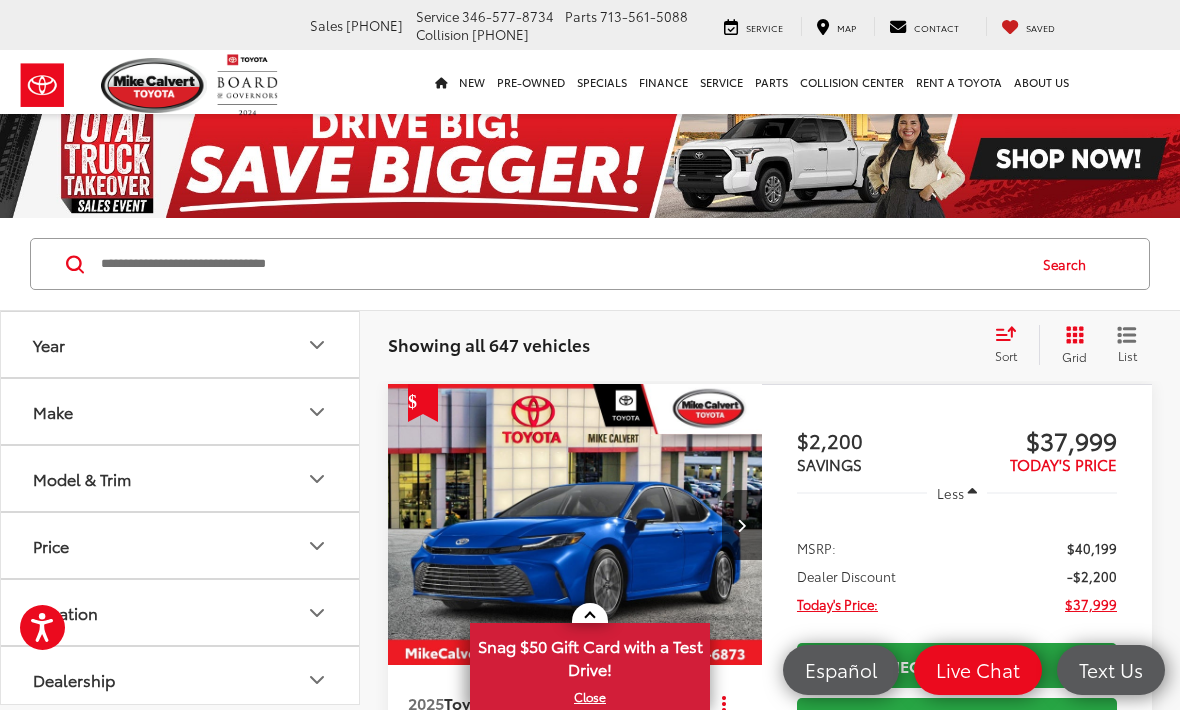 click on "Year" at bounding box center (181, 344) 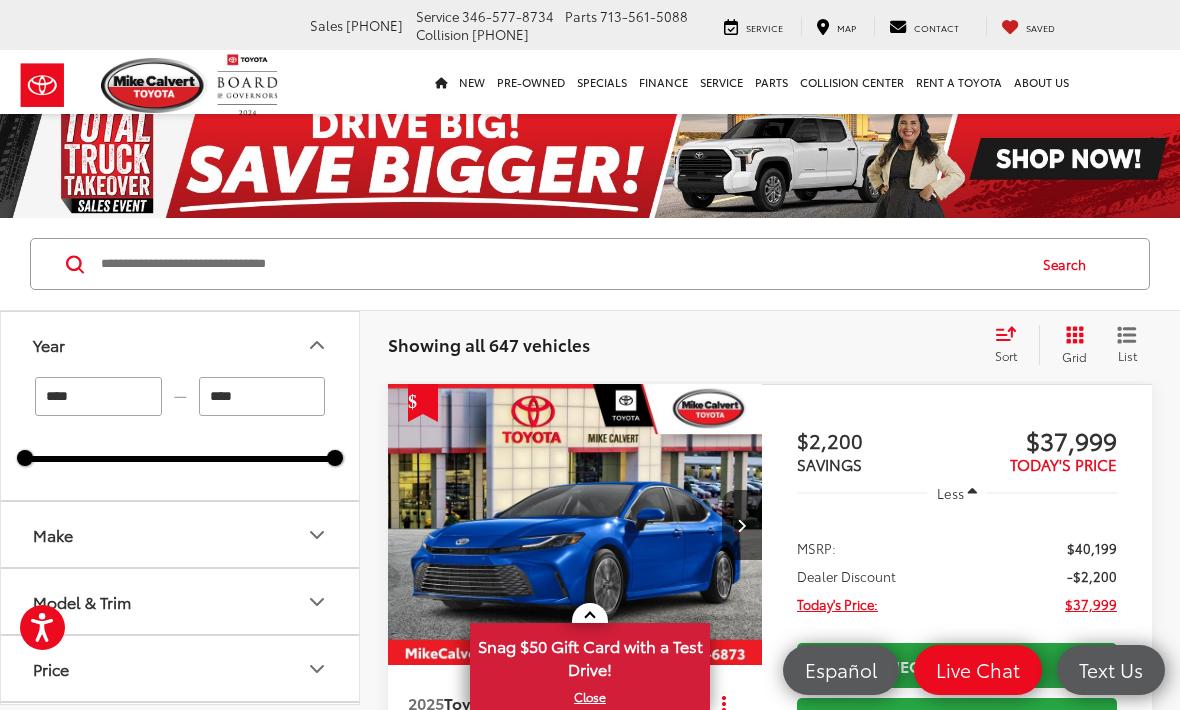 click at bounding box center (561, 264) 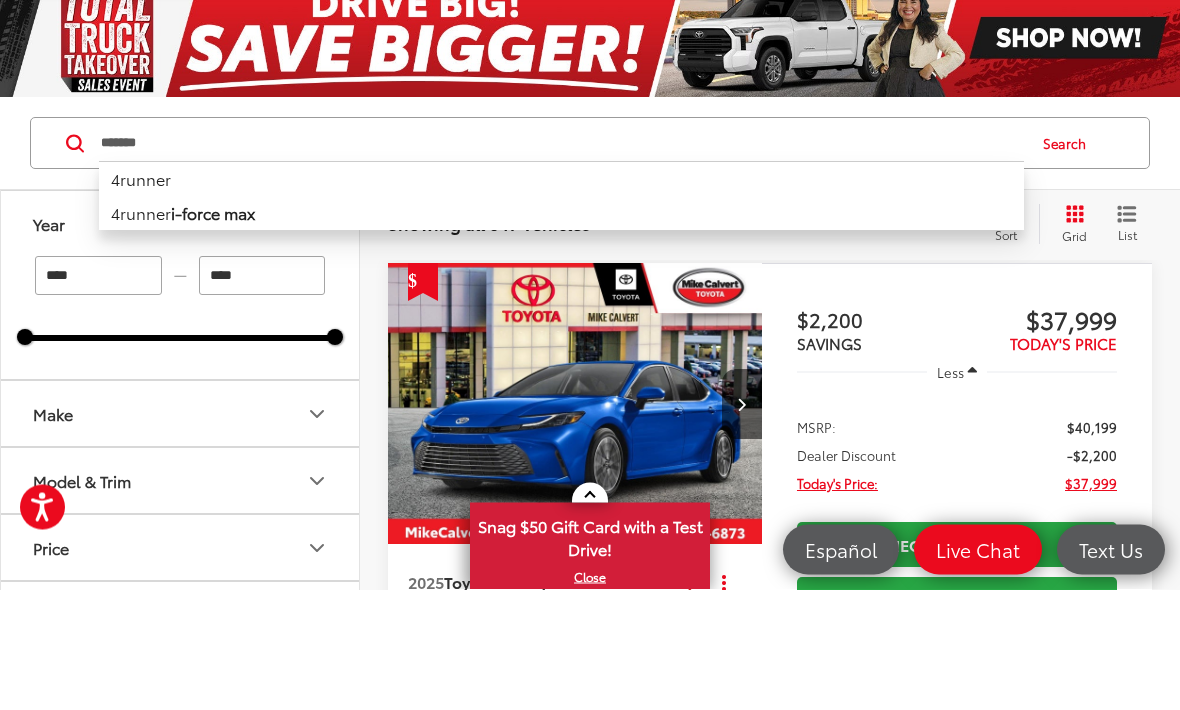 type on "*******" 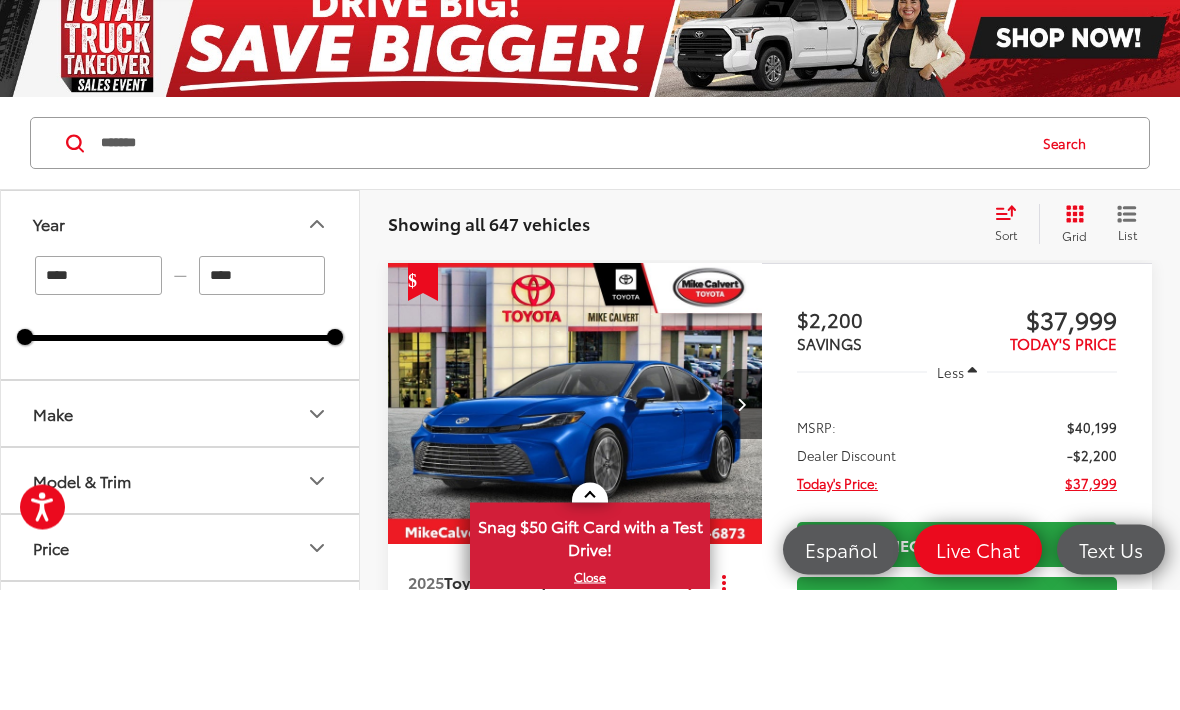 type on "****" 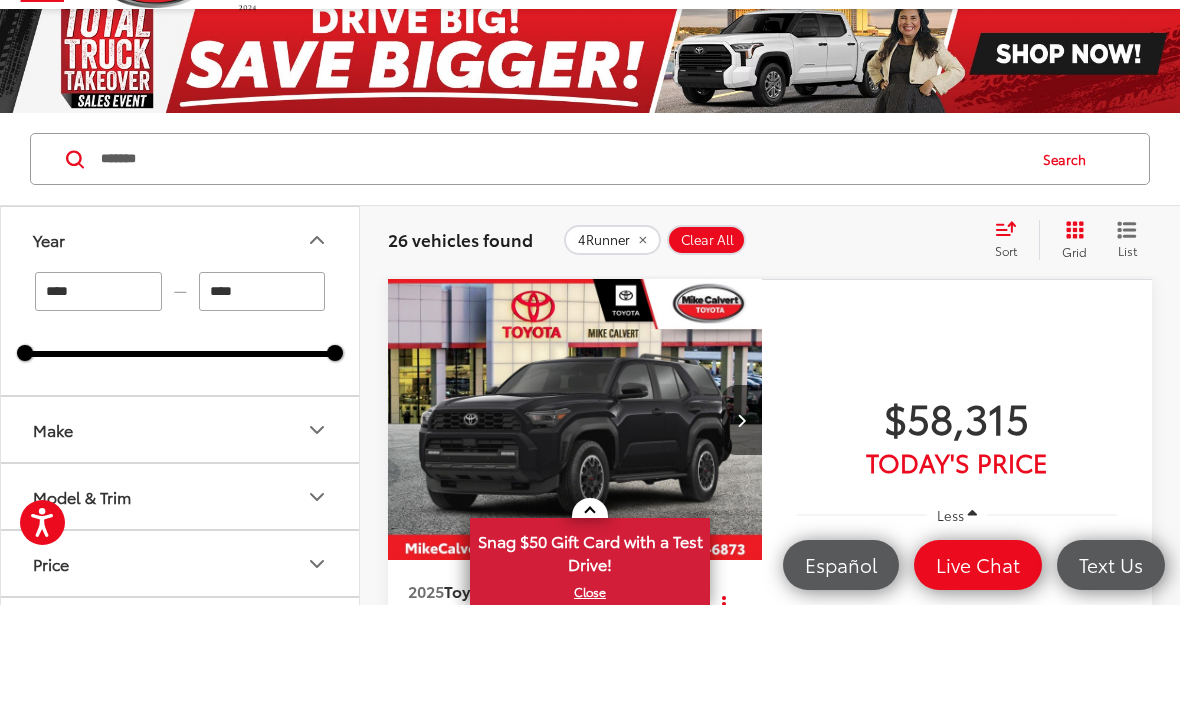 click on "******* ******* 4runner 4runner  i-force max Search" at bounding box center (590, 264) 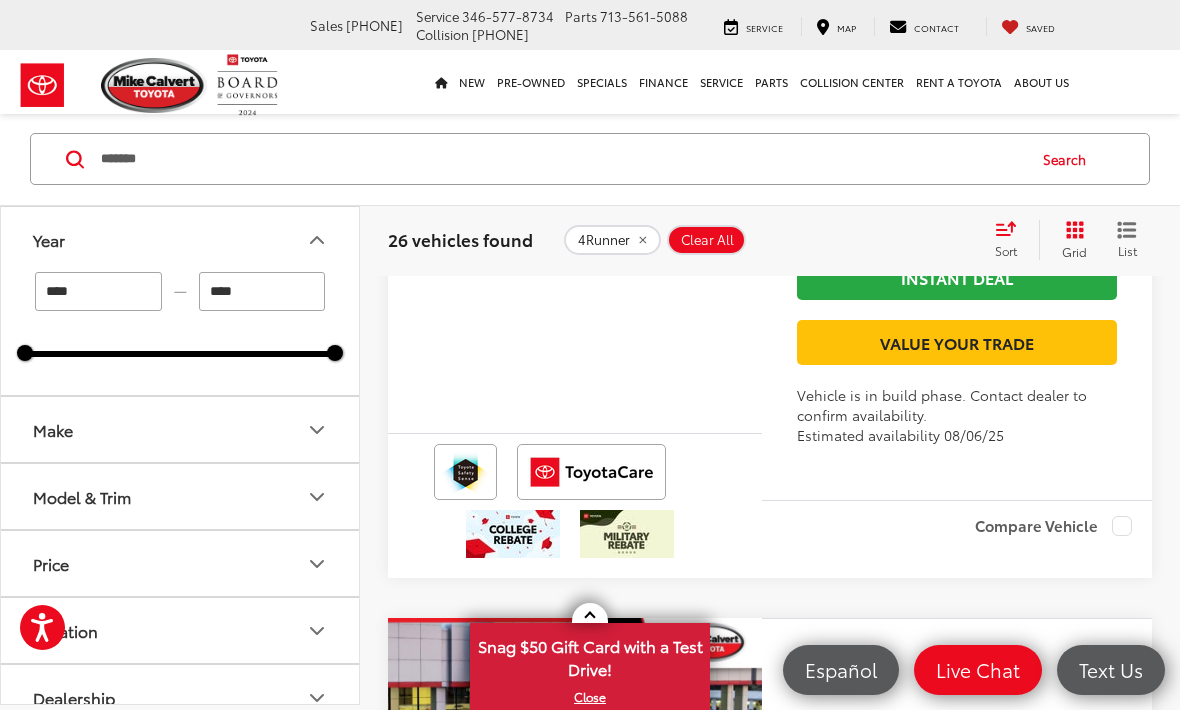scroll, scrollTop: 4244, scrollLeft: 0, axis: vertical 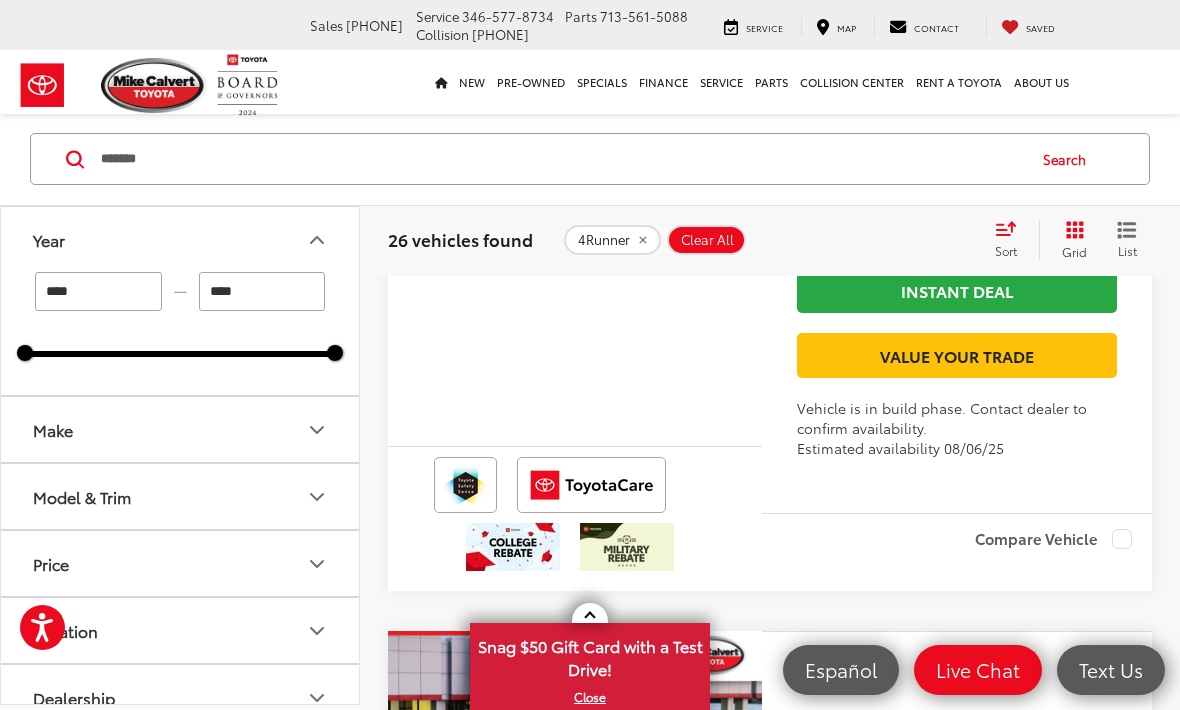 click at bounding box center (575, -20) 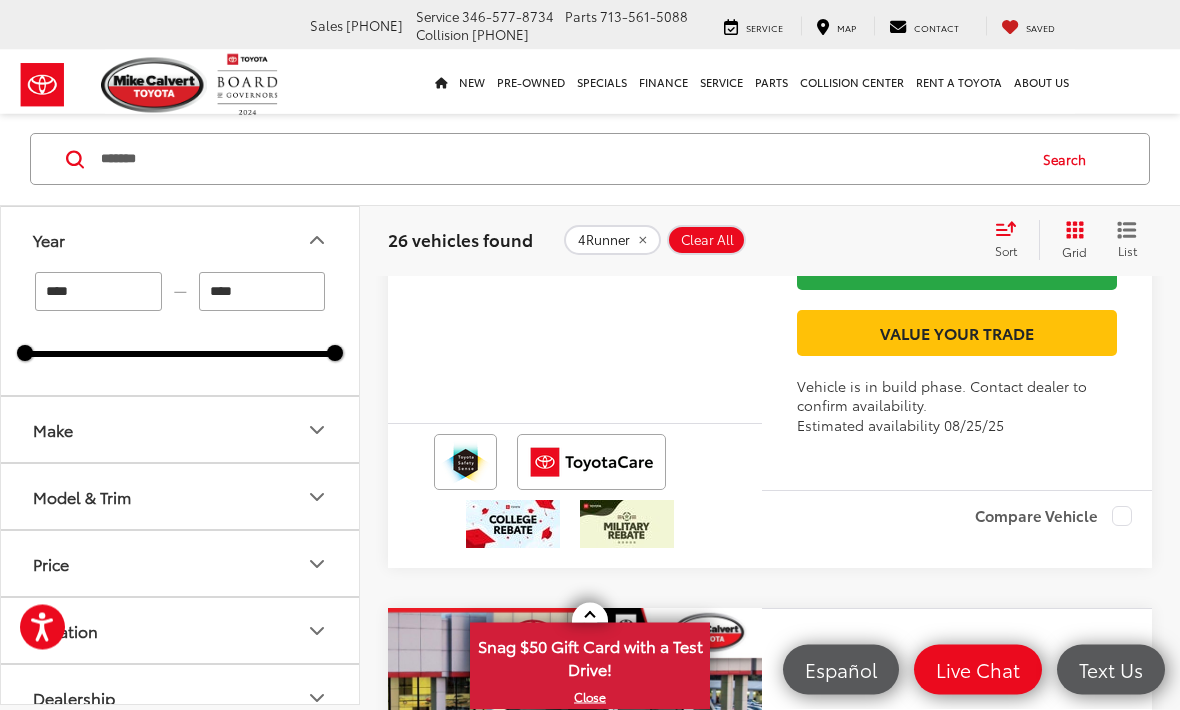 scroll, scrollTop: 5059, scrollLeft: 0, axis: vertical 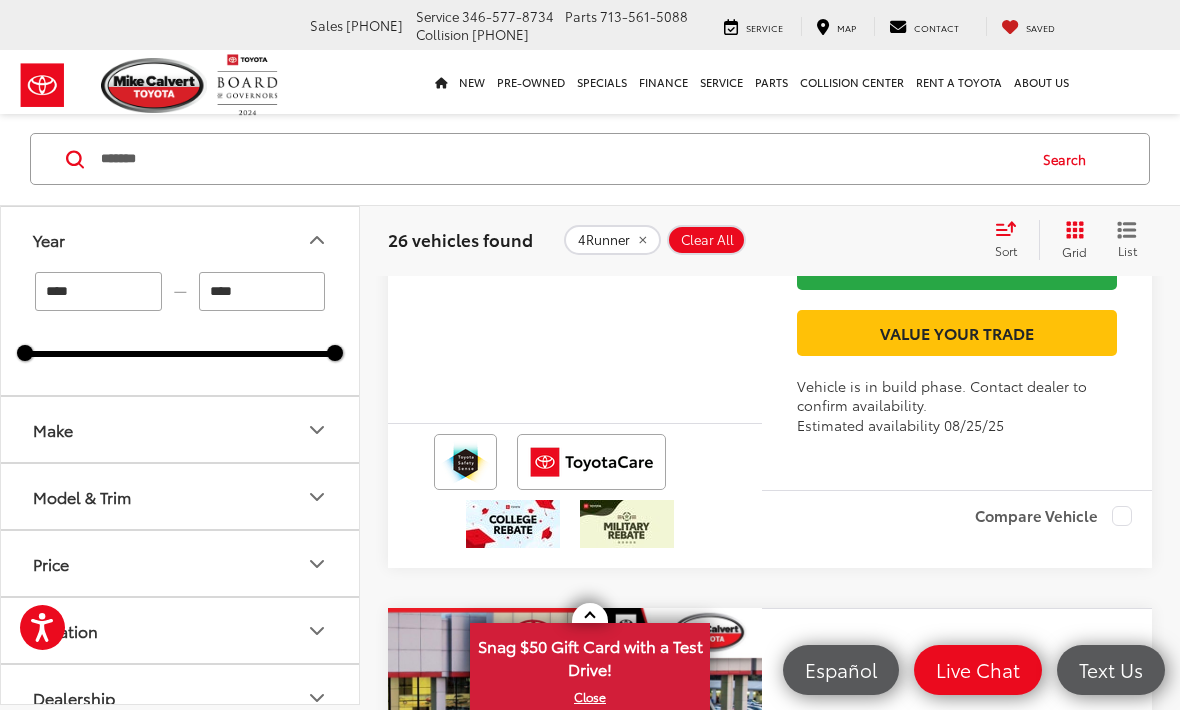 click at bounding box center [575, -43] 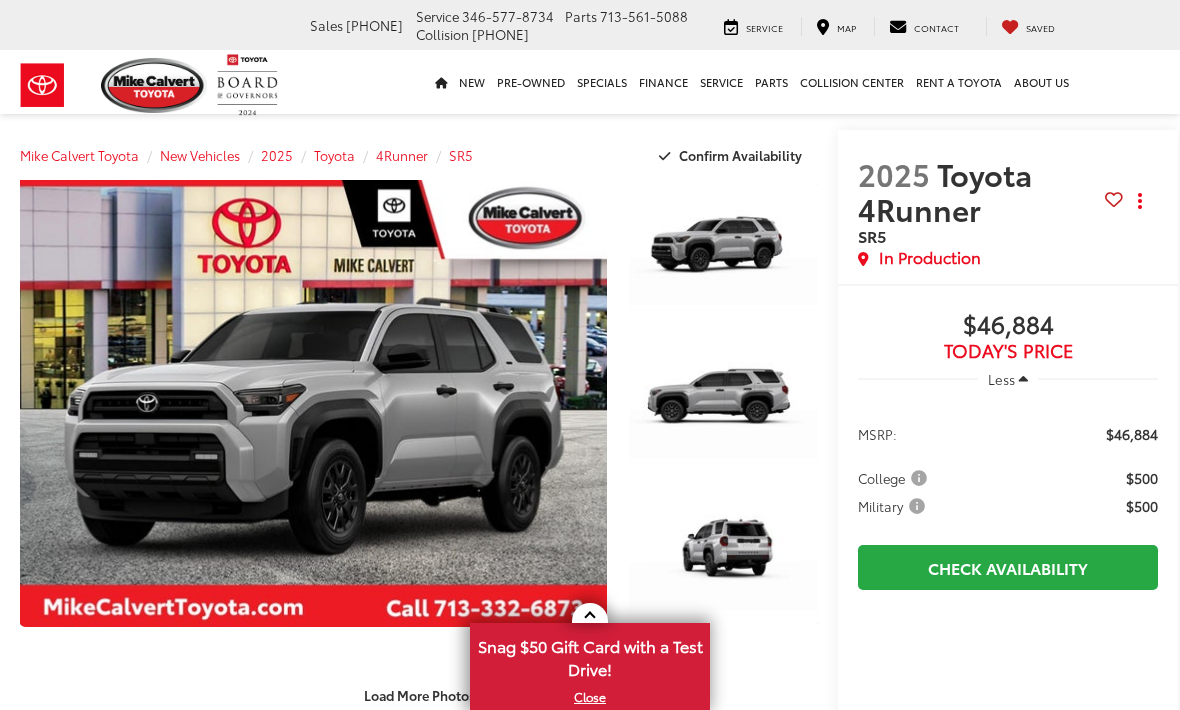 scroll, scrollTop: 0, scrollLeft: 0, axis: both 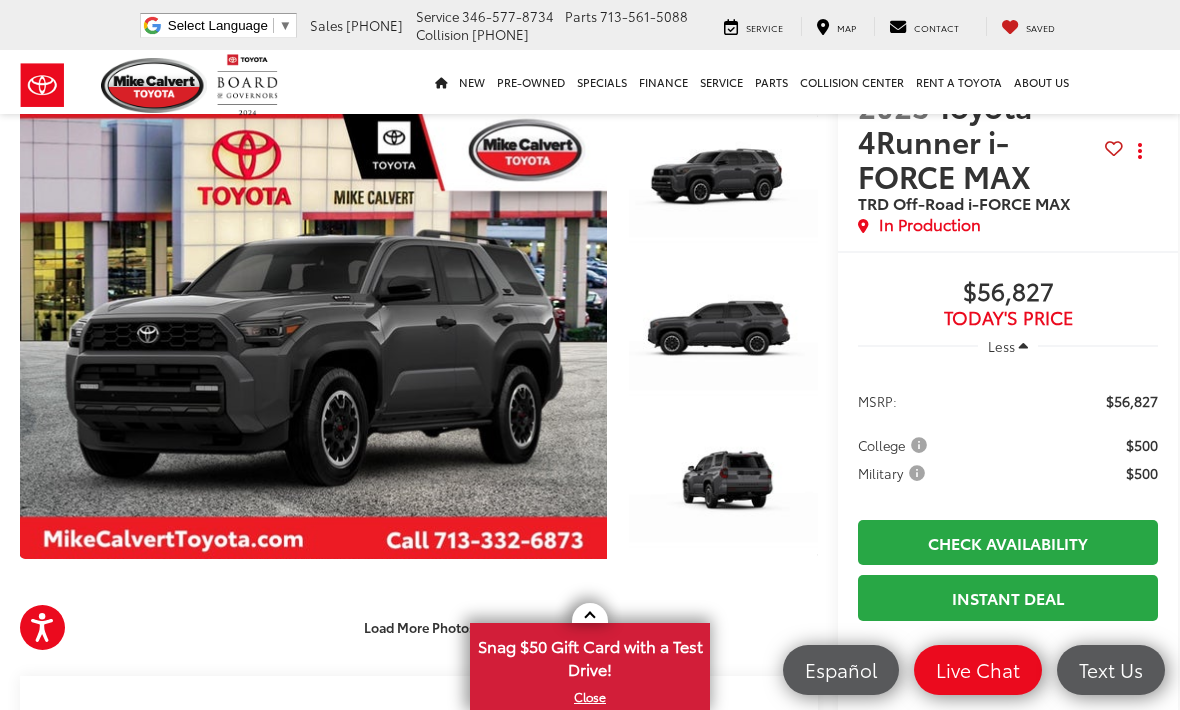 click at bounding box center [313, 335] 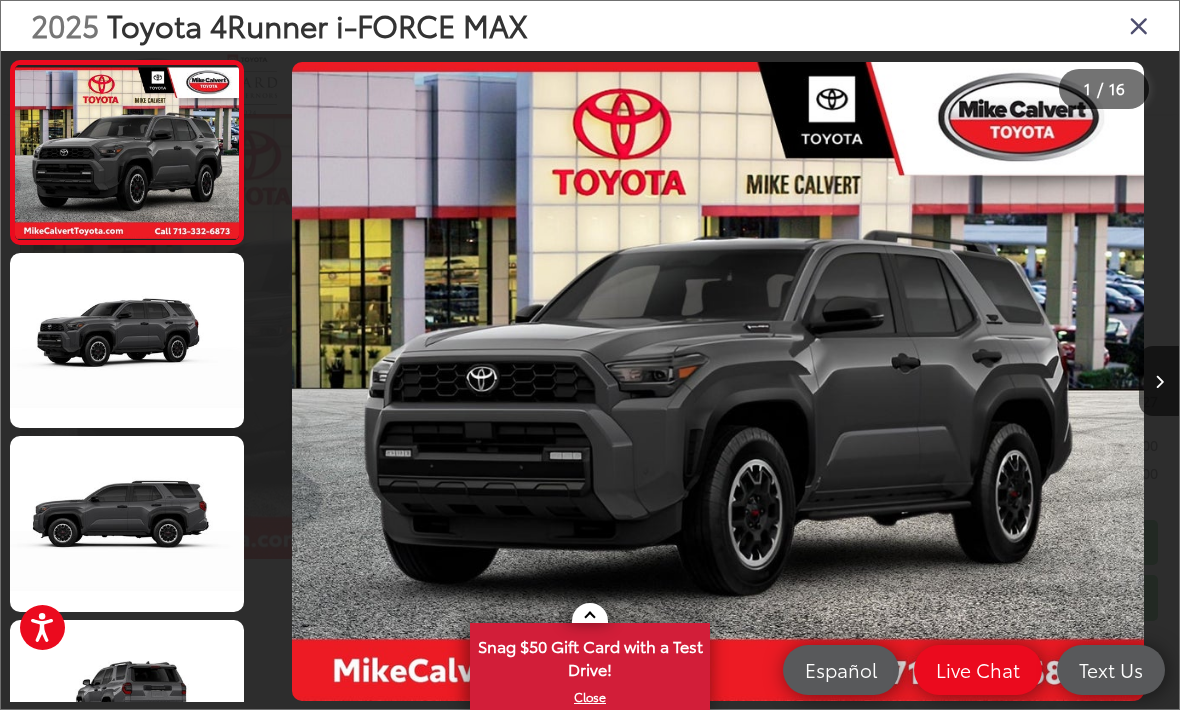 click at bounding box center (1159, 381) 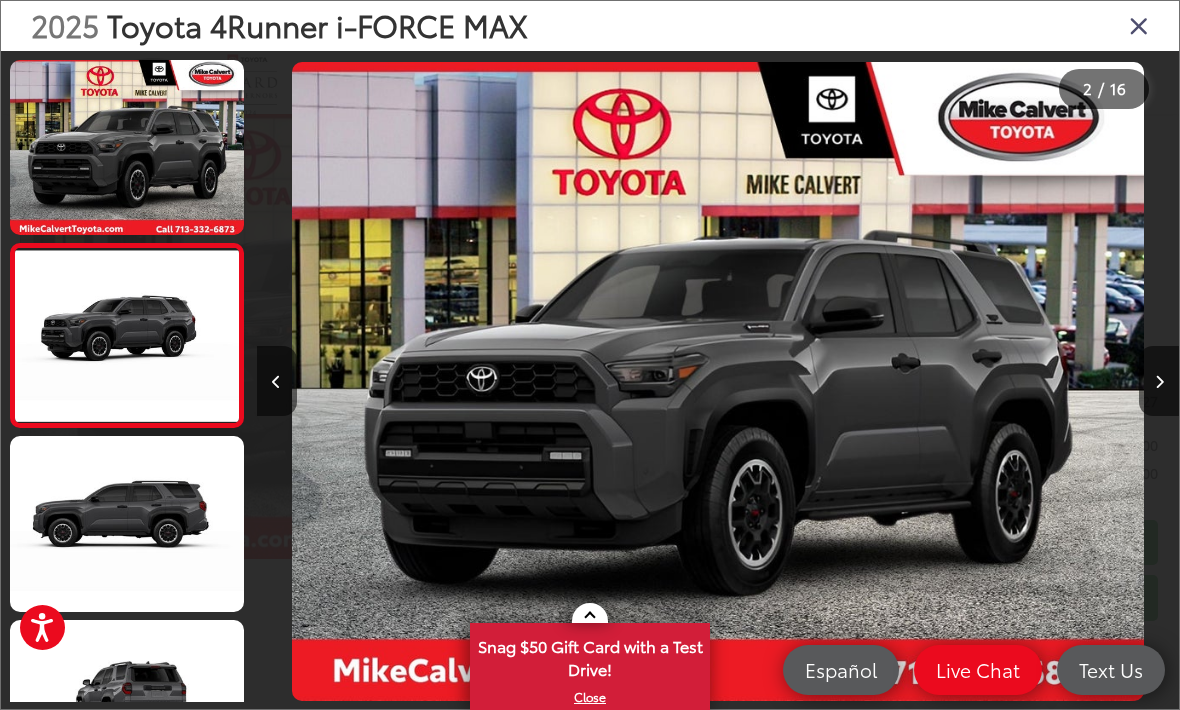scroll, scrollTop: 0, scrollLeft: 612, axis: horizontal 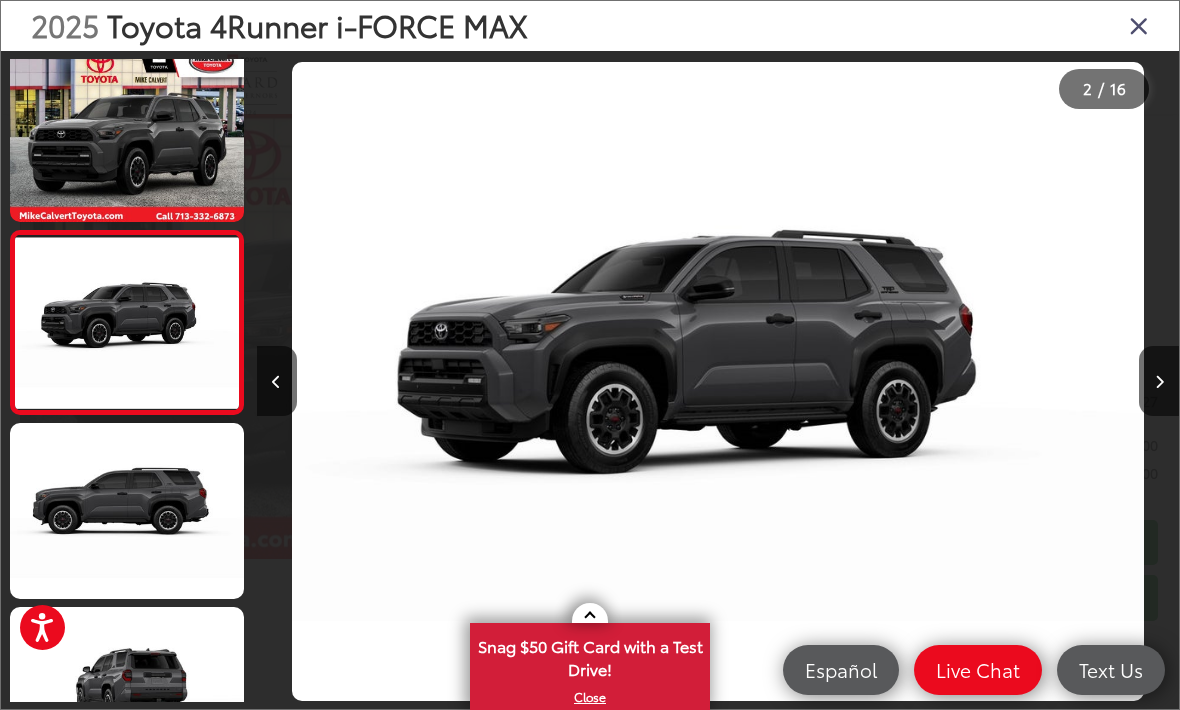 click at bounding box center [1159, 381] 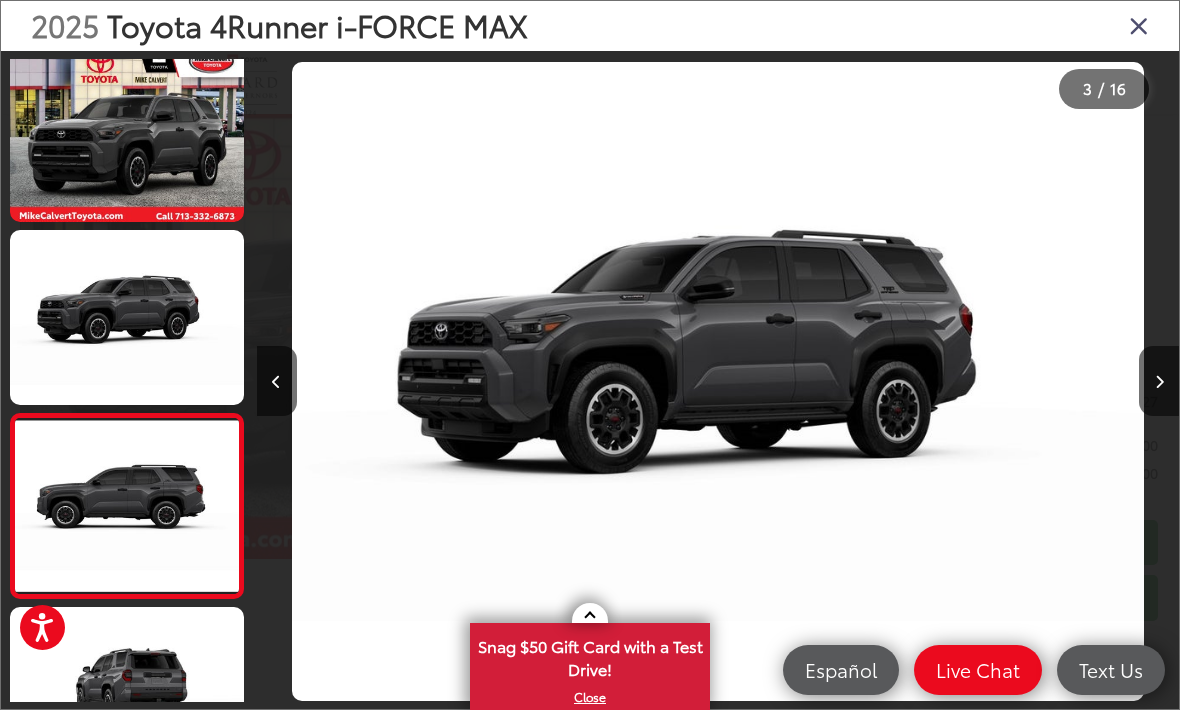 scroll, scrollTop: 0, scrollLeft: 1755, axis: horizontal 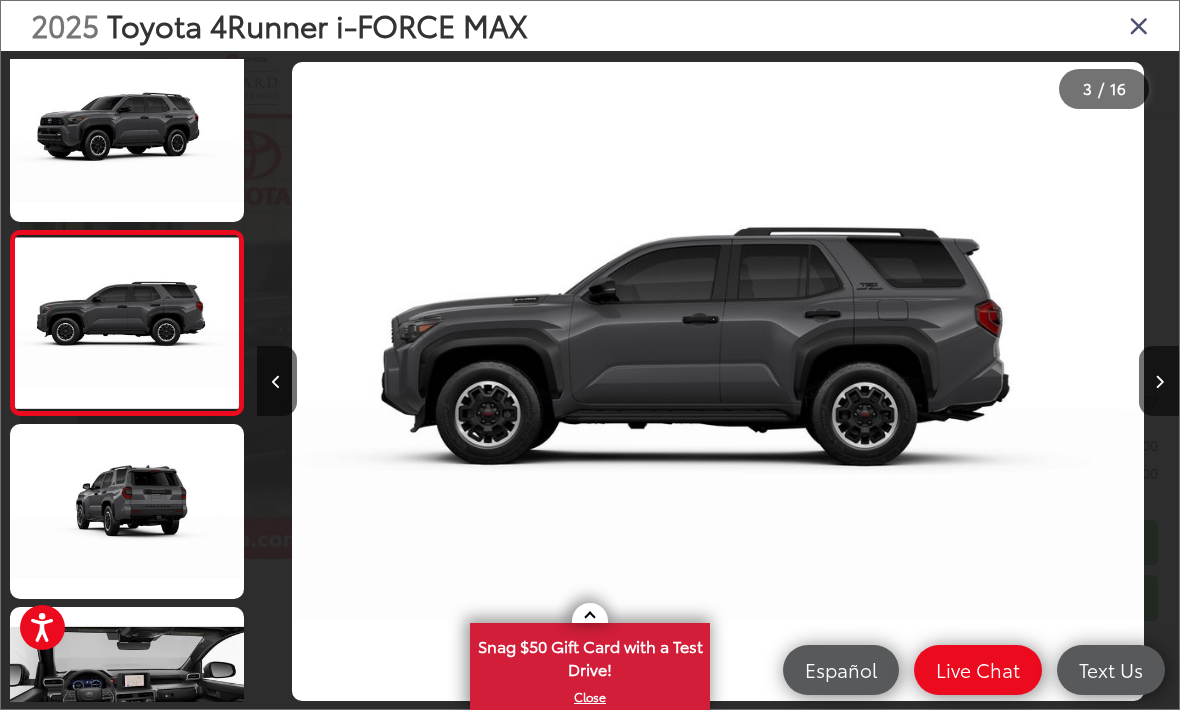 click at bounding box center [1159, 381] 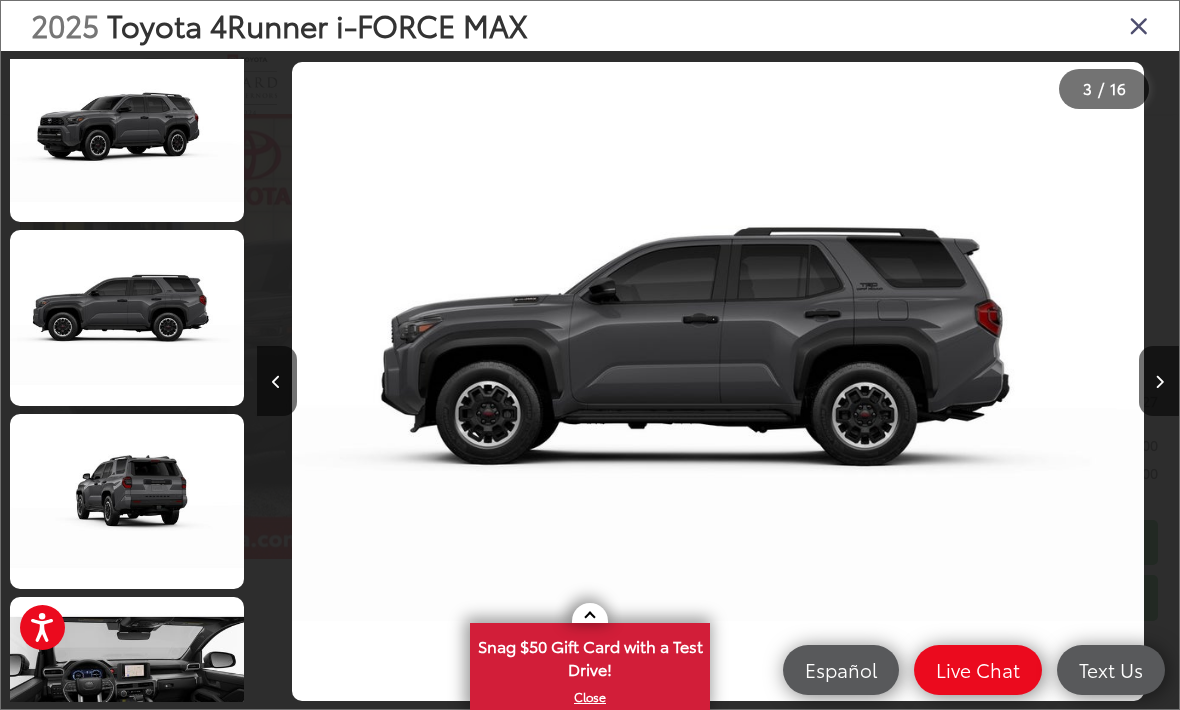 scroll, scrollTop: 0, scrollLeft: 2627, axis: horizontal 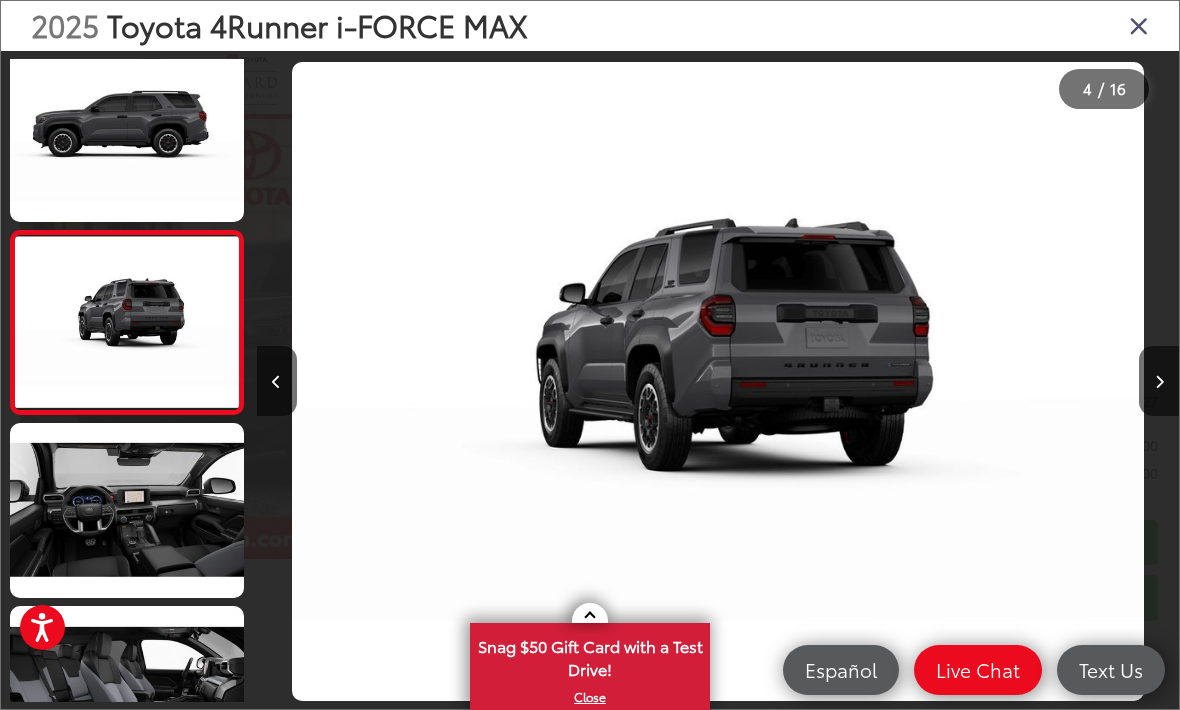 click at bounding box center [1063, 381] 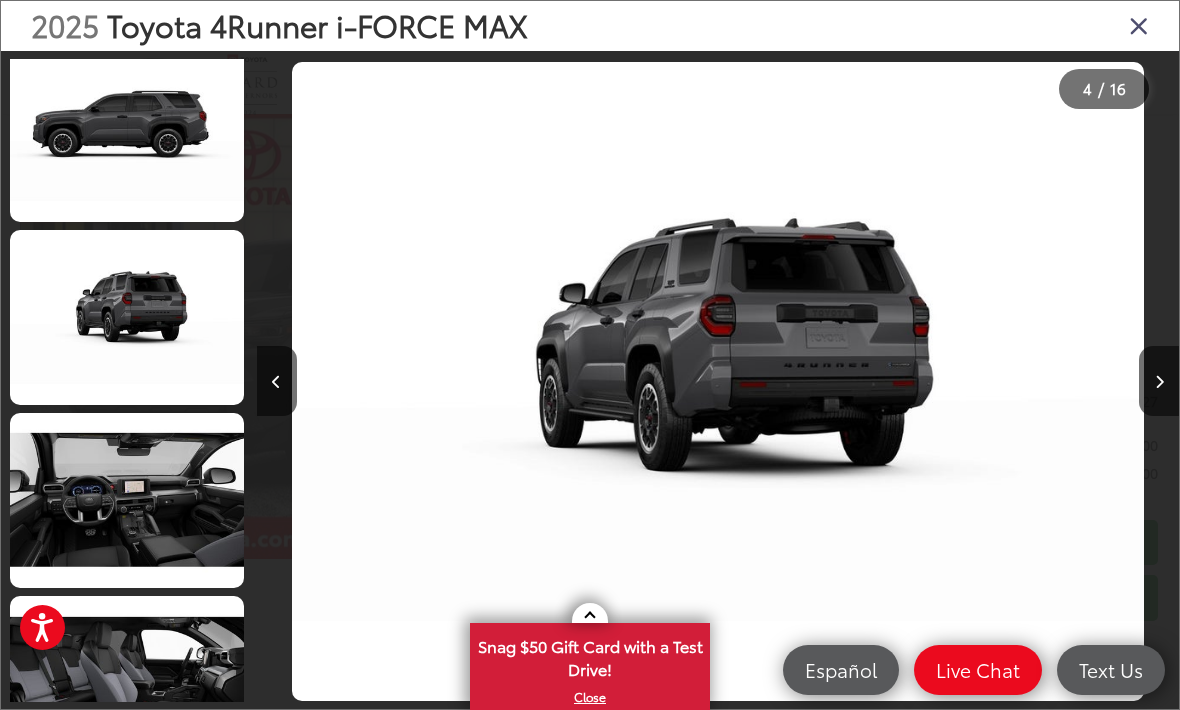 scroll, scrollTop: 455, scrollLeft: 0, axis: vertical 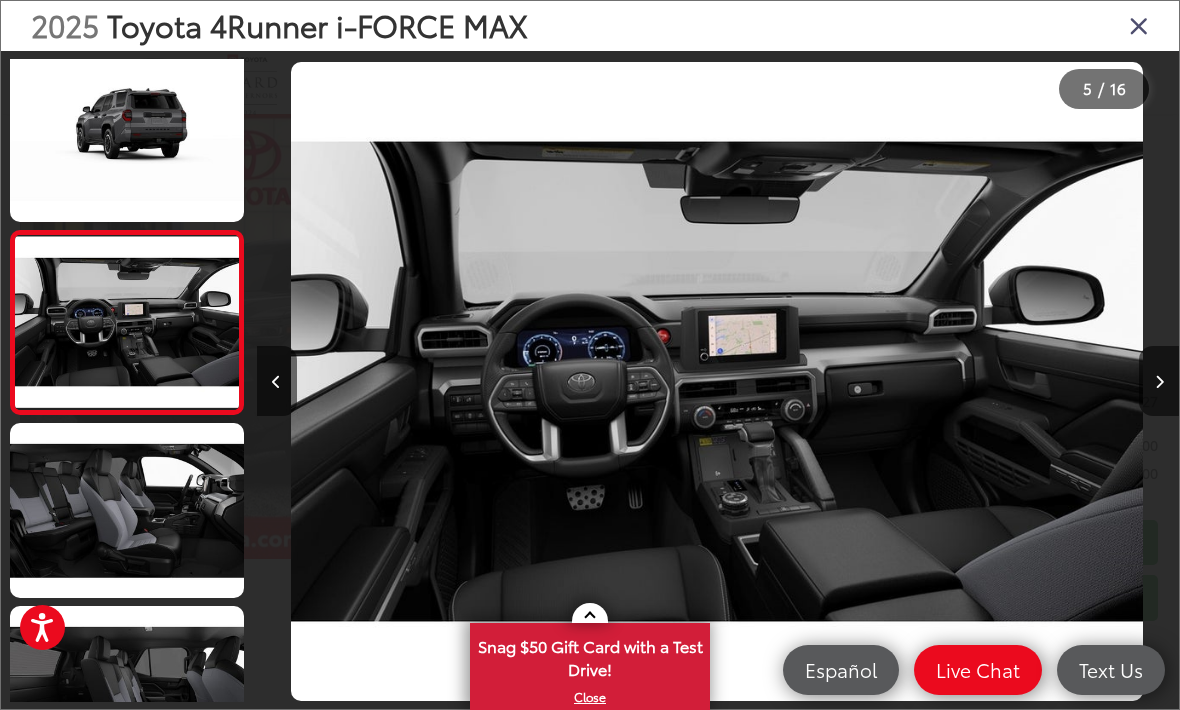 click at bounding box center (1063, 381) 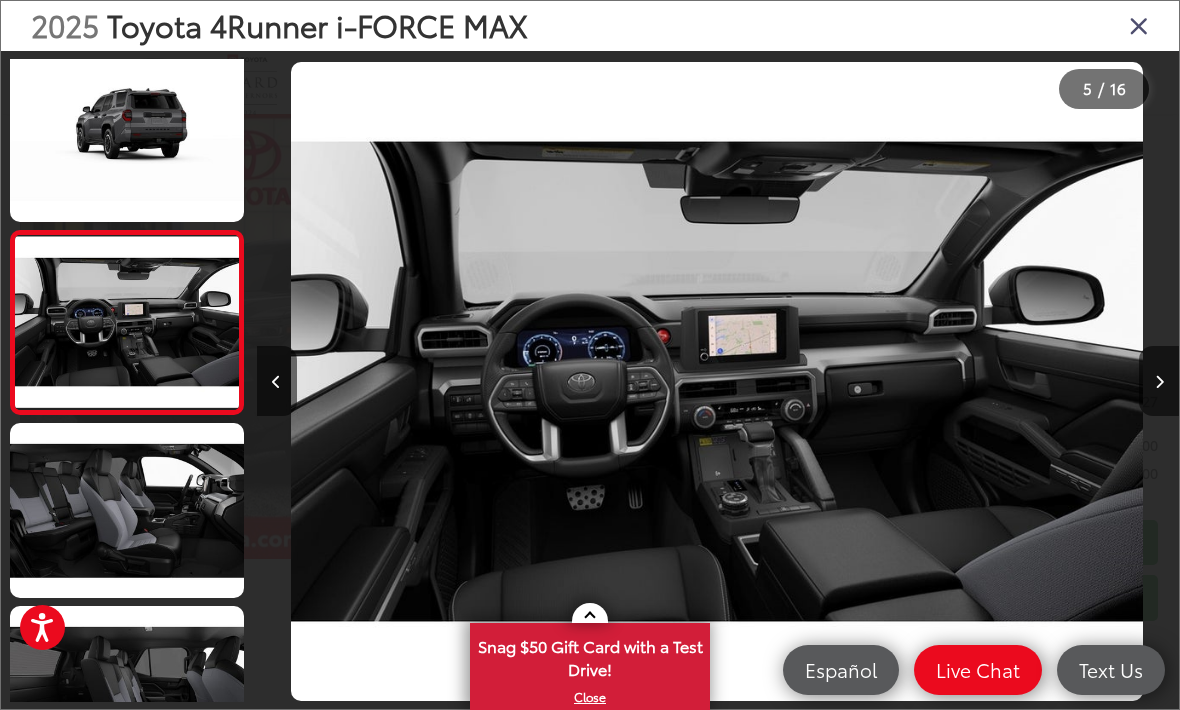 click at bounding box center [1159, 381] 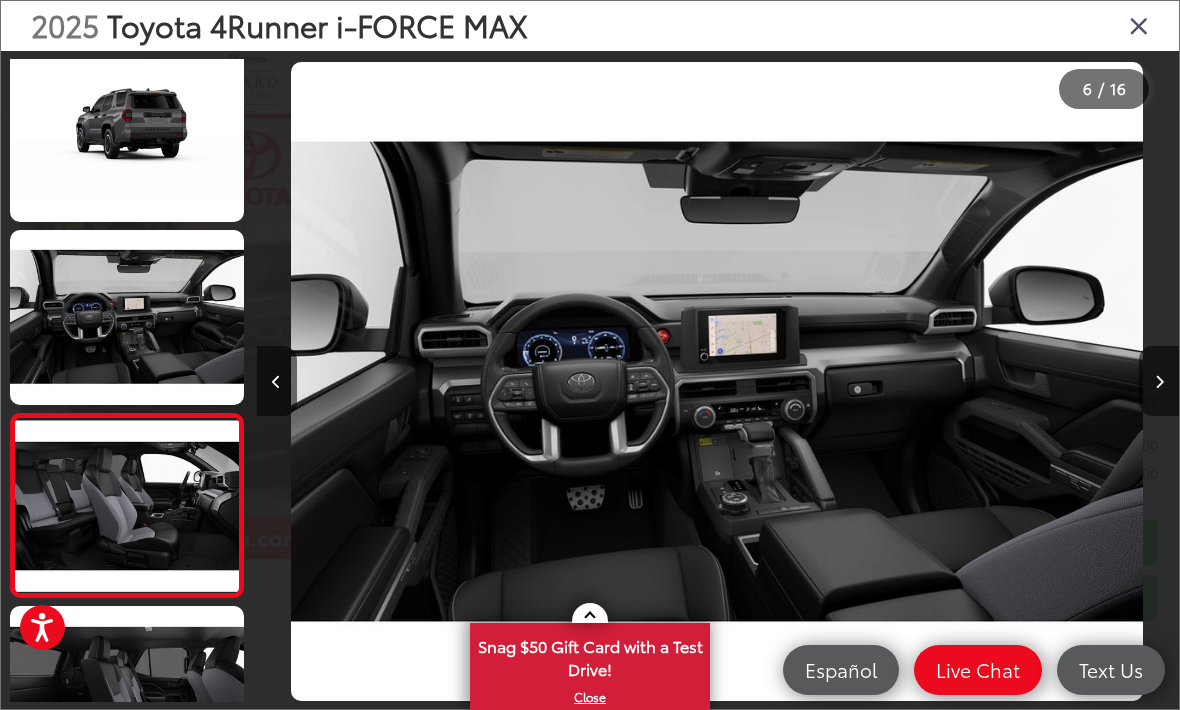 scroll, scrollTop: 711, scrollLeft: 0, axis: vertical 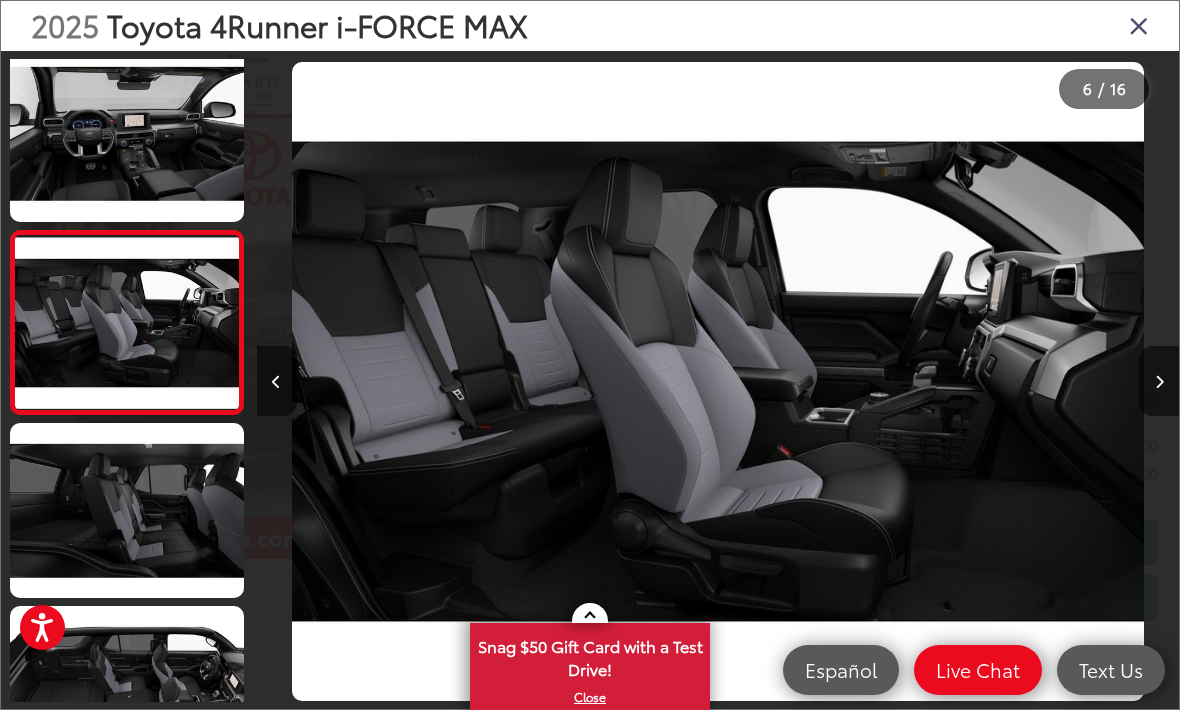 click at bounding box center [1063, 381] 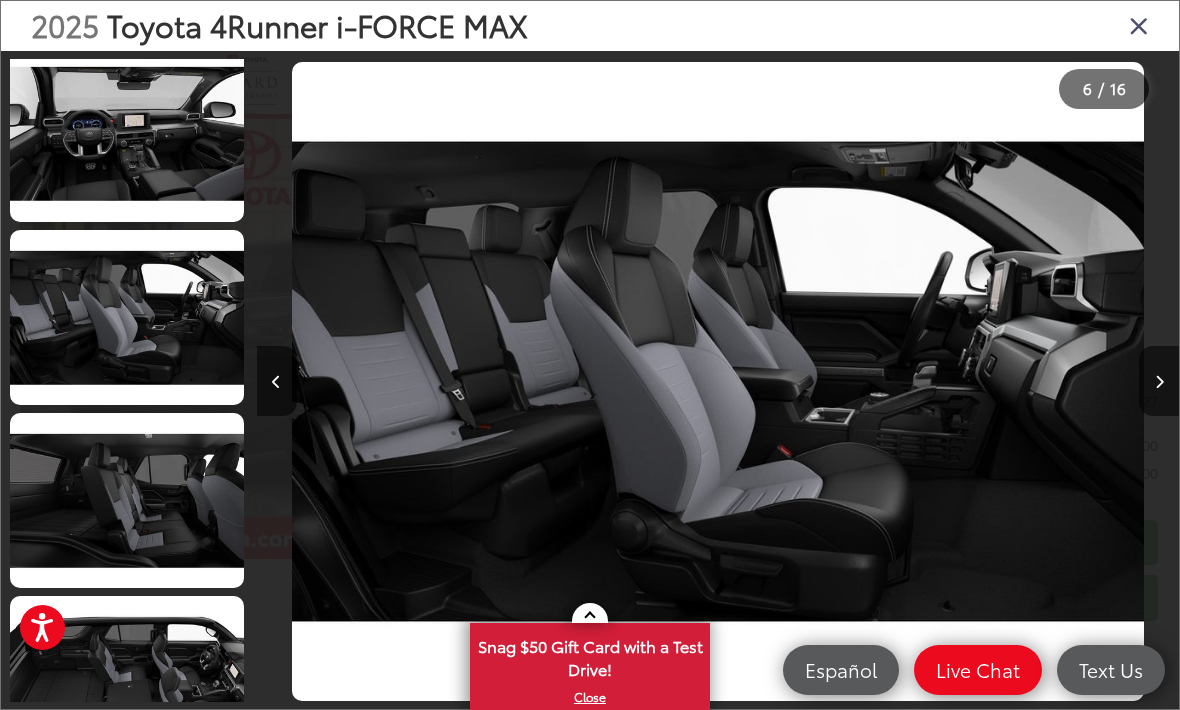 scroll, scrollTop: 0, scrollLeft: 4934, axis: horizontal 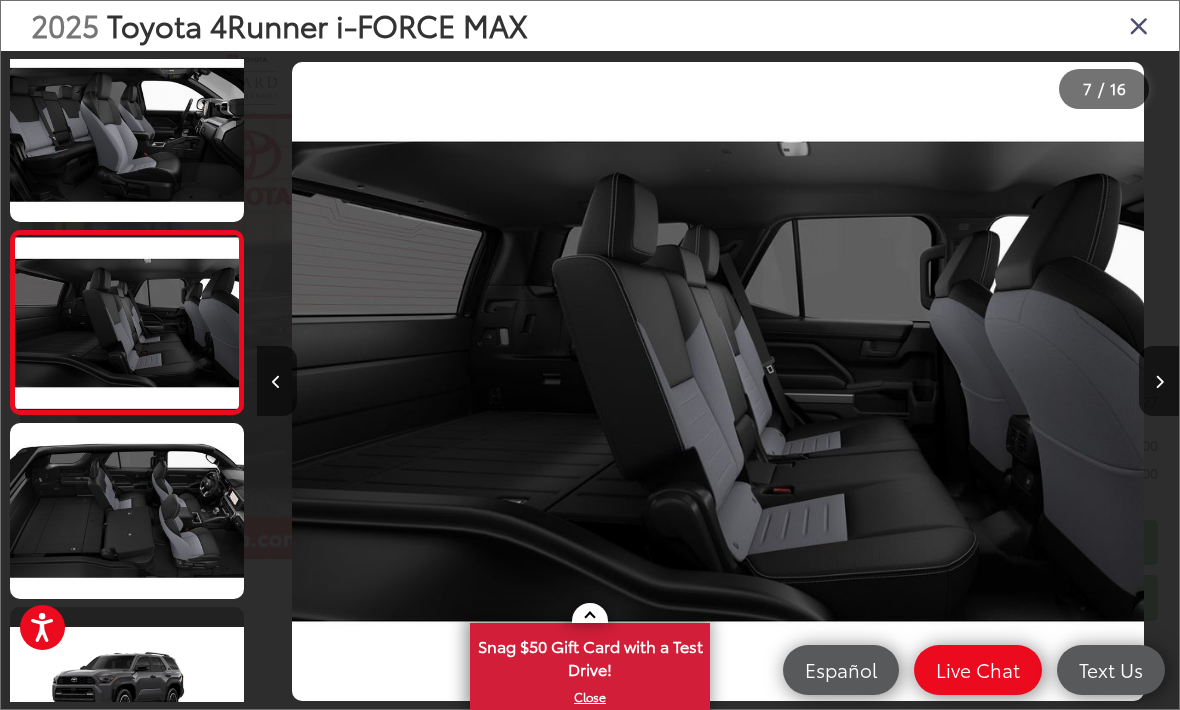 click at bounding box center [1159, 381] 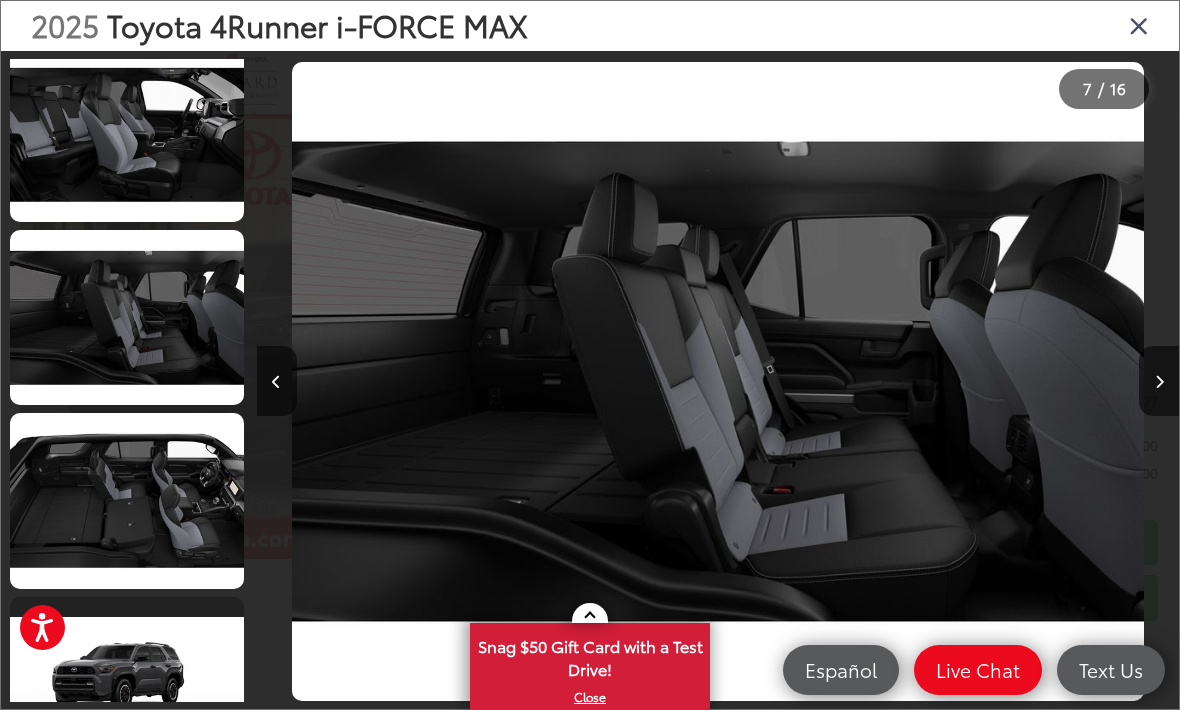scroll, scrollTop: 0, scrollLeft: 6315, axis: horizontal 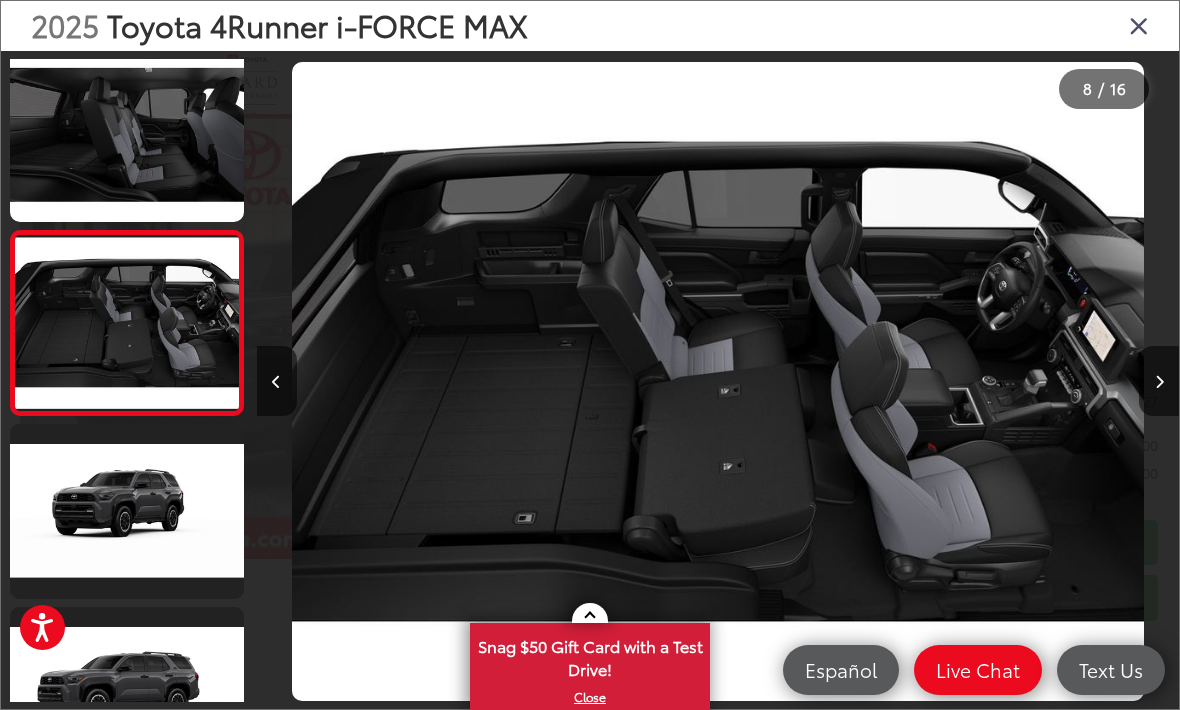 click at bounding box center (277, 381) 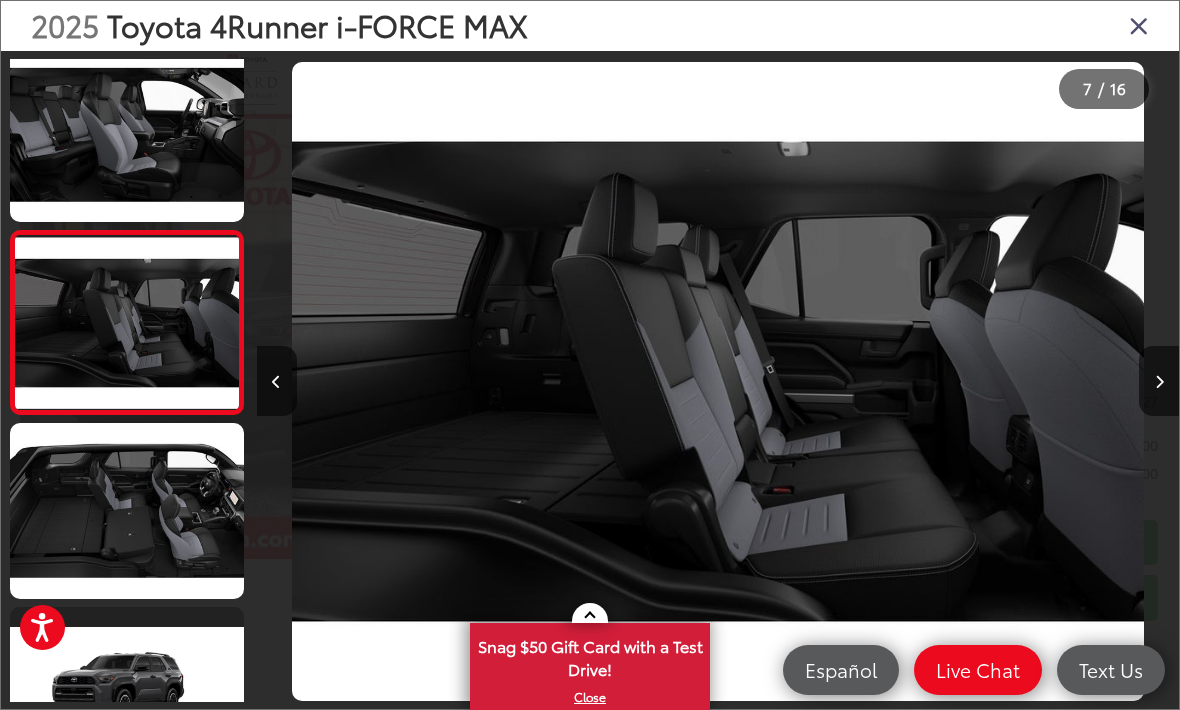 click at bounding box center (1159, 381) 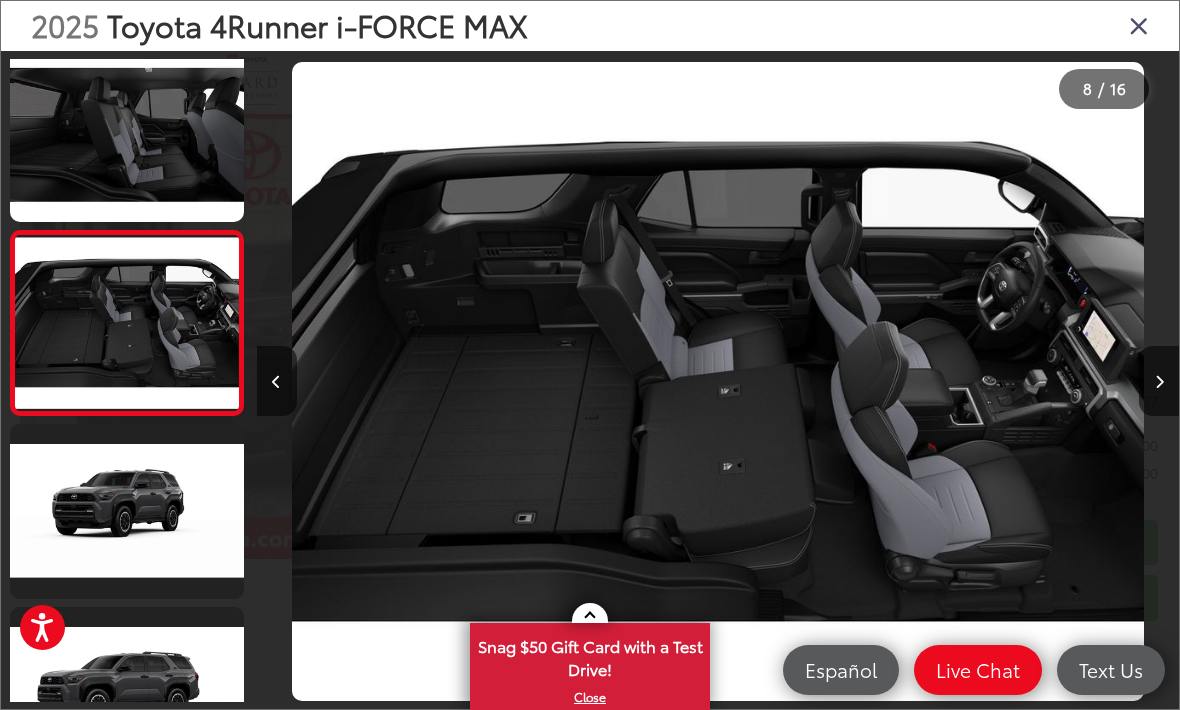 click at bounding box center (1159, 381) 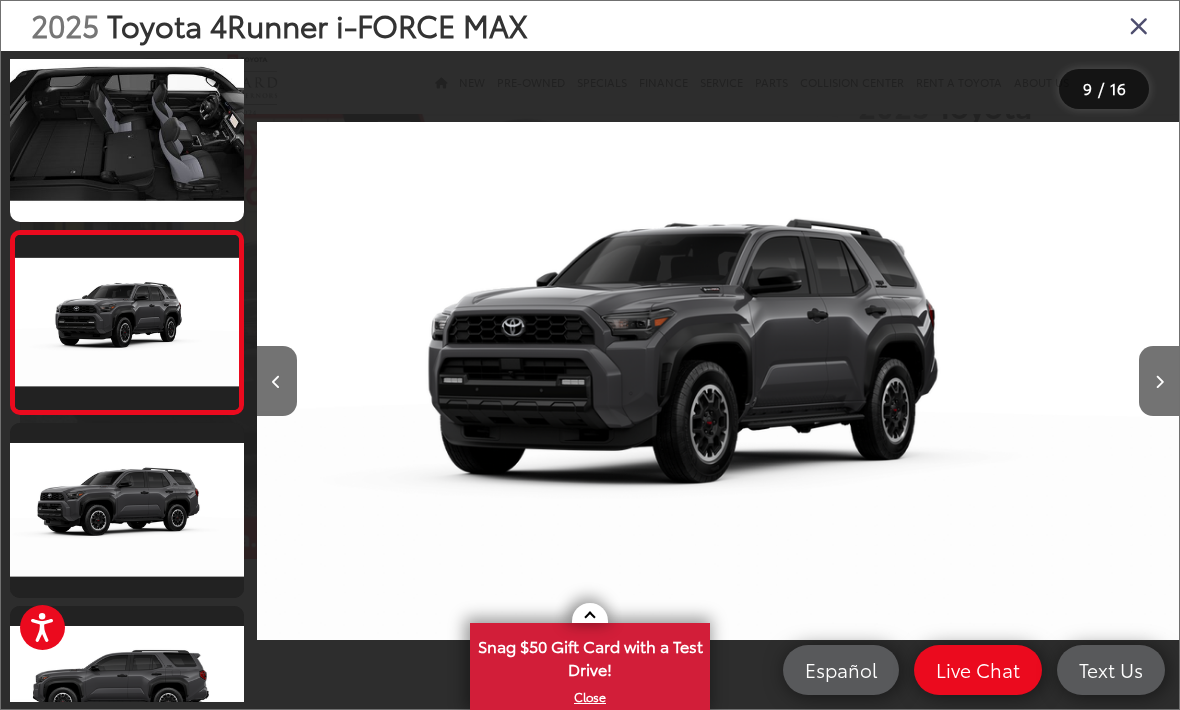 click at bounding box center [1159, 381] 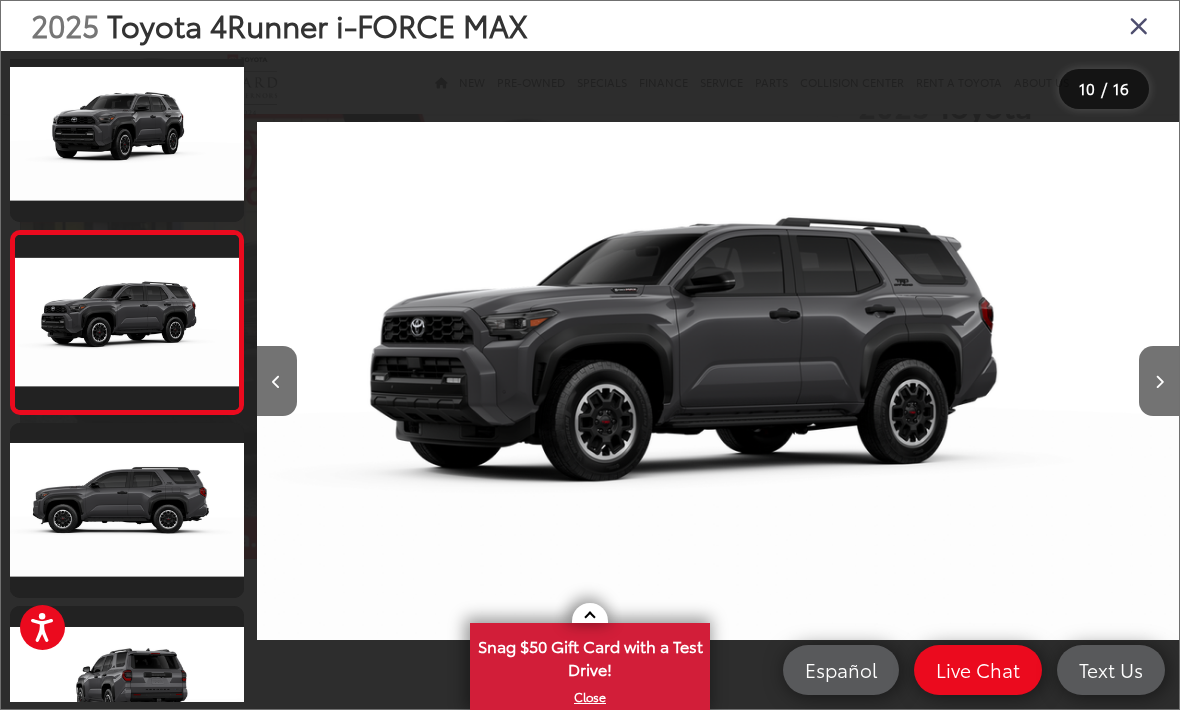 click at bounding box center (1159, 381) 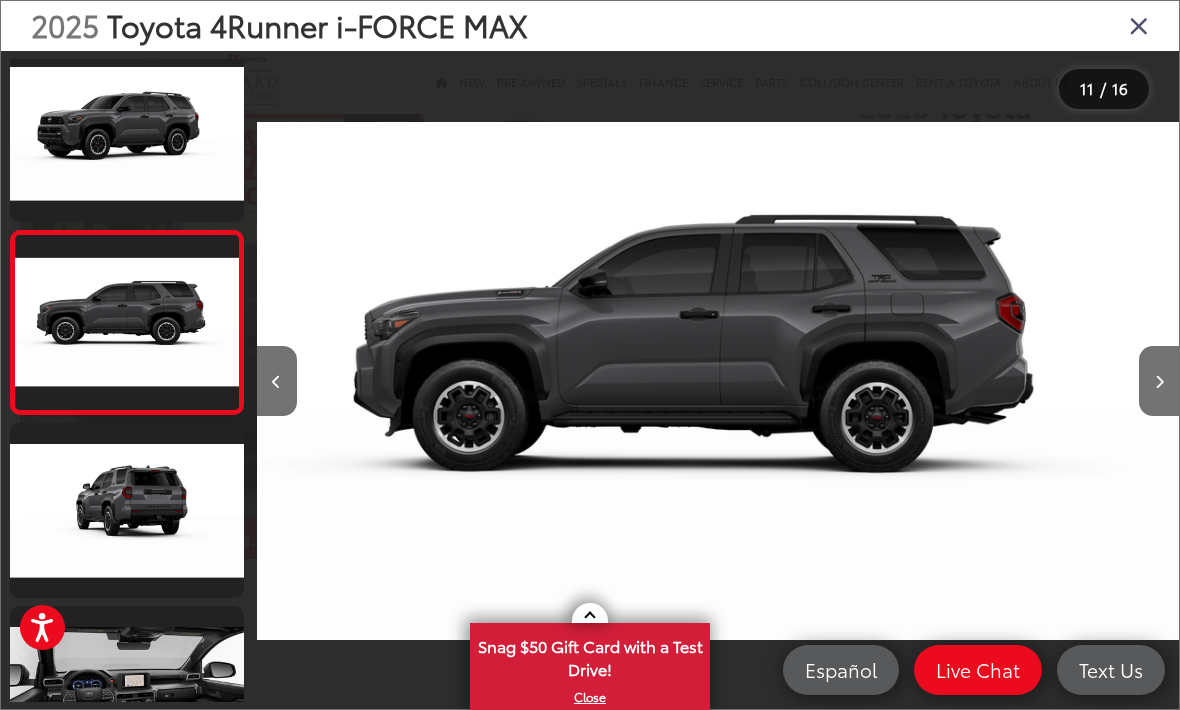 click at bounding box center [1159, 381] 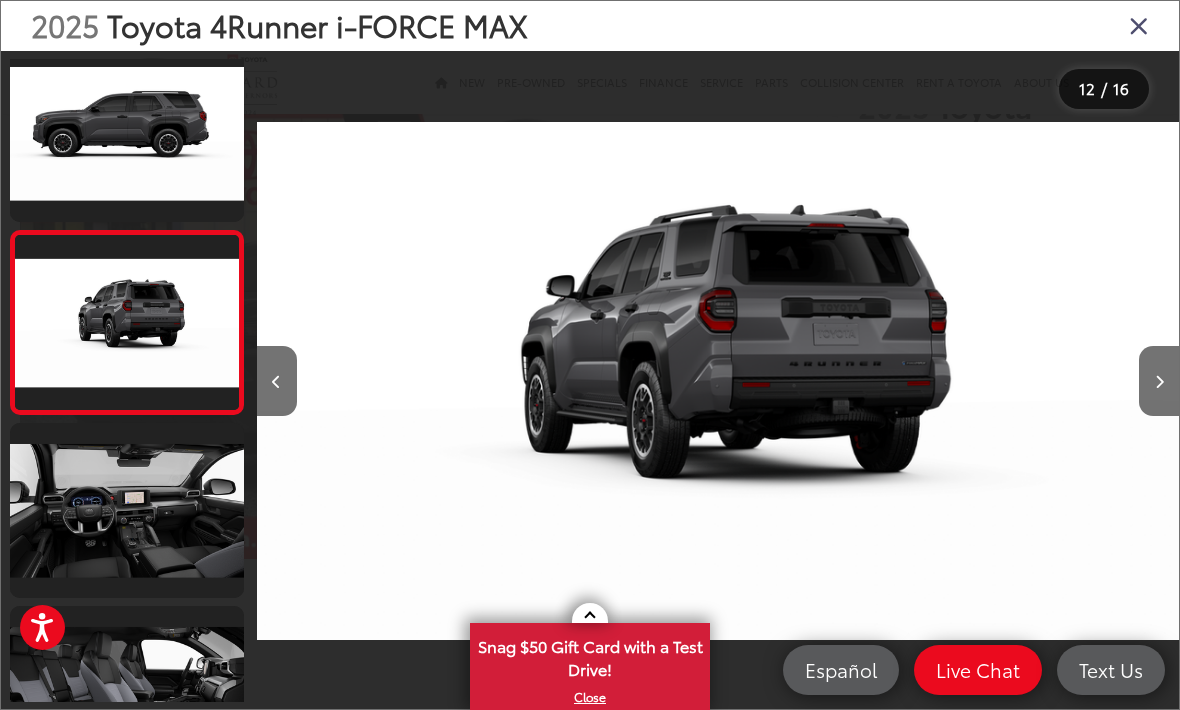 click at bounding box center [1159, 381] 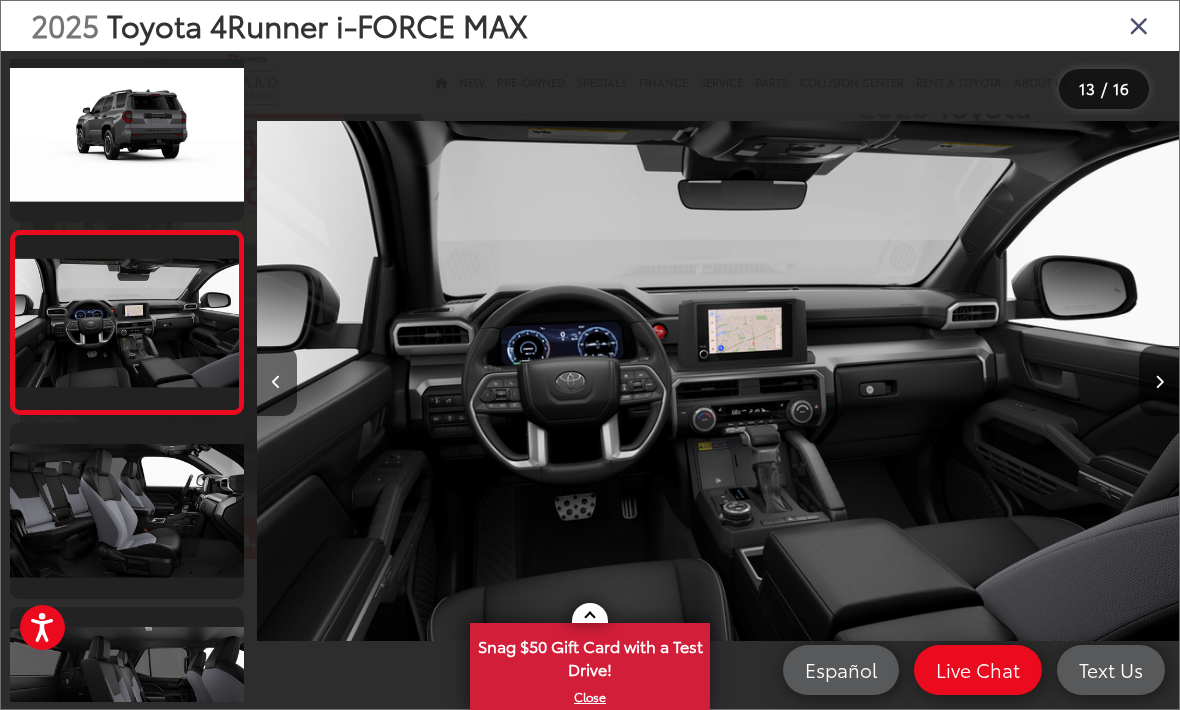 click at bounding box center (276, 382) 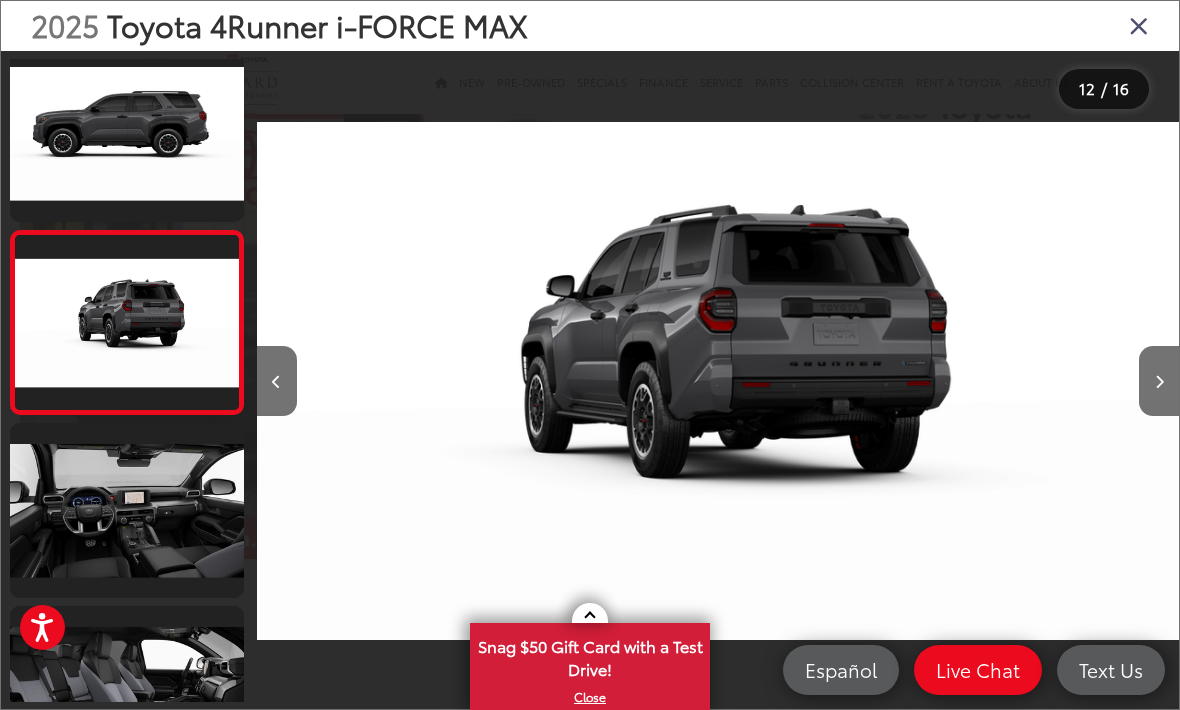 click at bounding box center (718, 381) 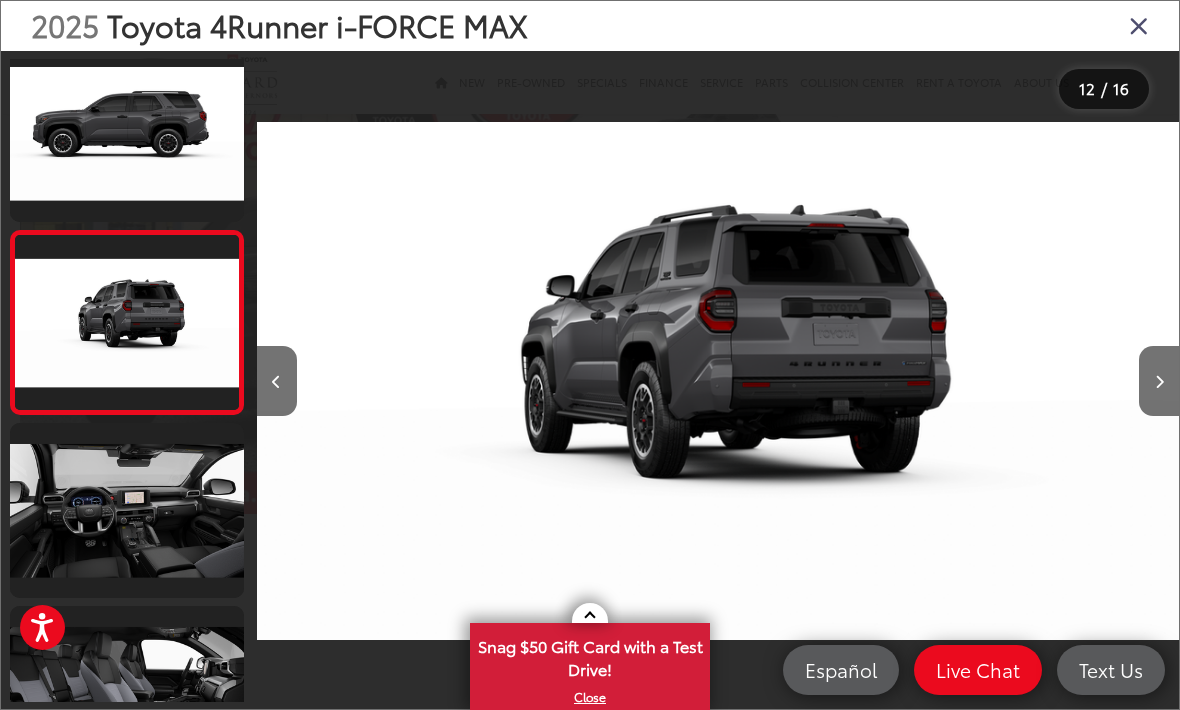 click at bounding box center (1063, 381) 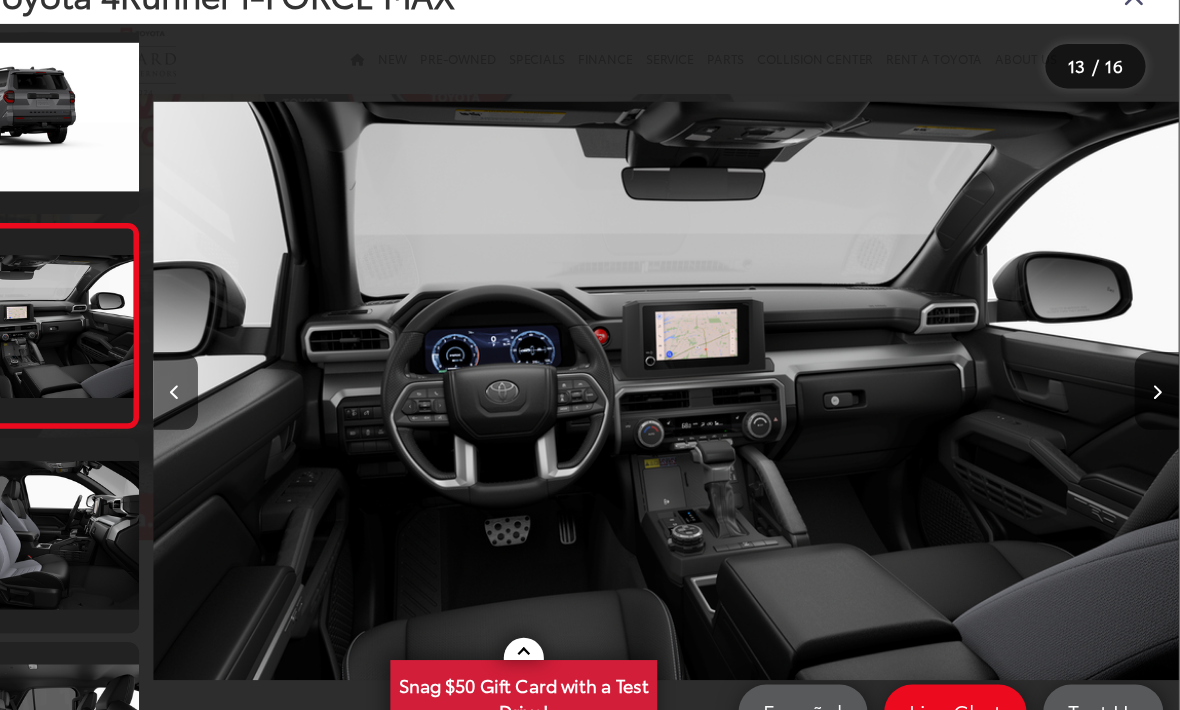 click at bounding box center (1159, 381) 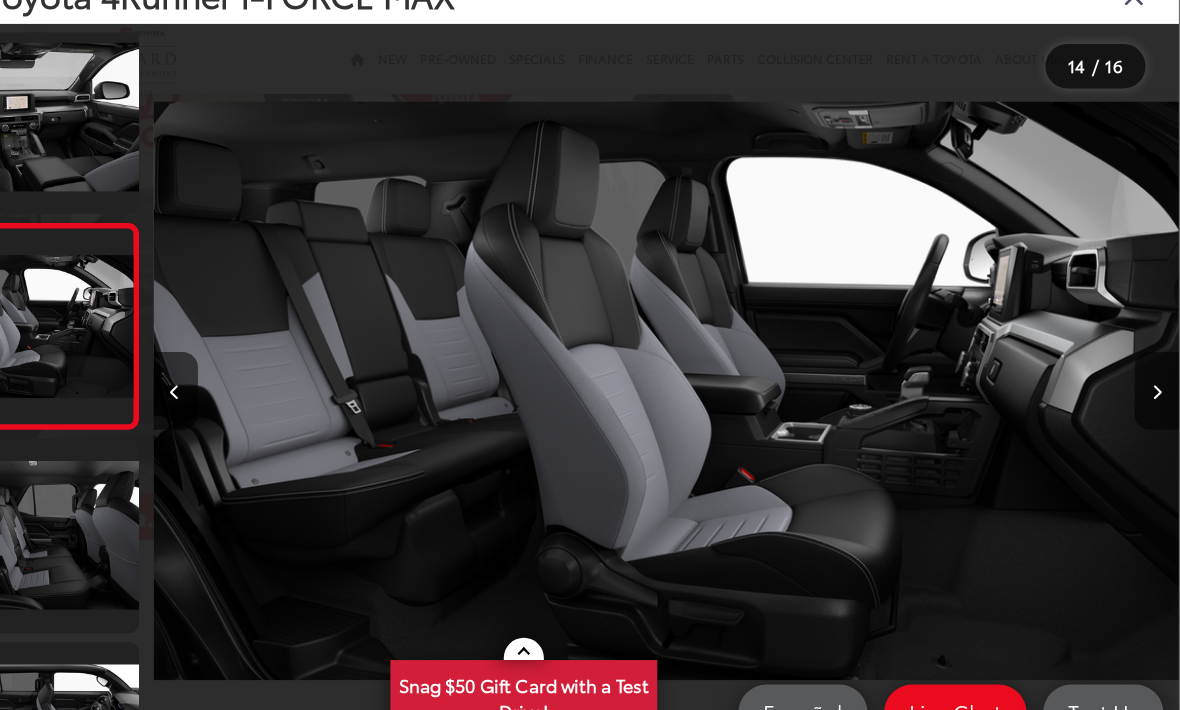 click at bounding box center [1159, 381] 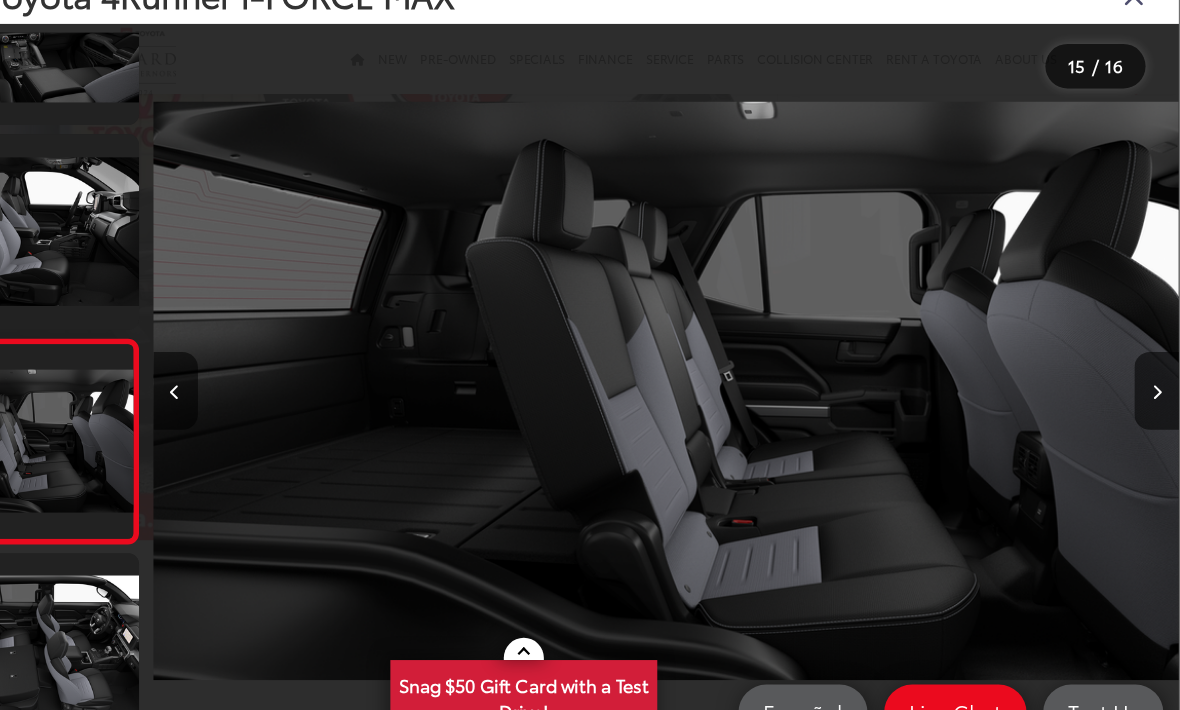 click at bounding box center (1159, 381) 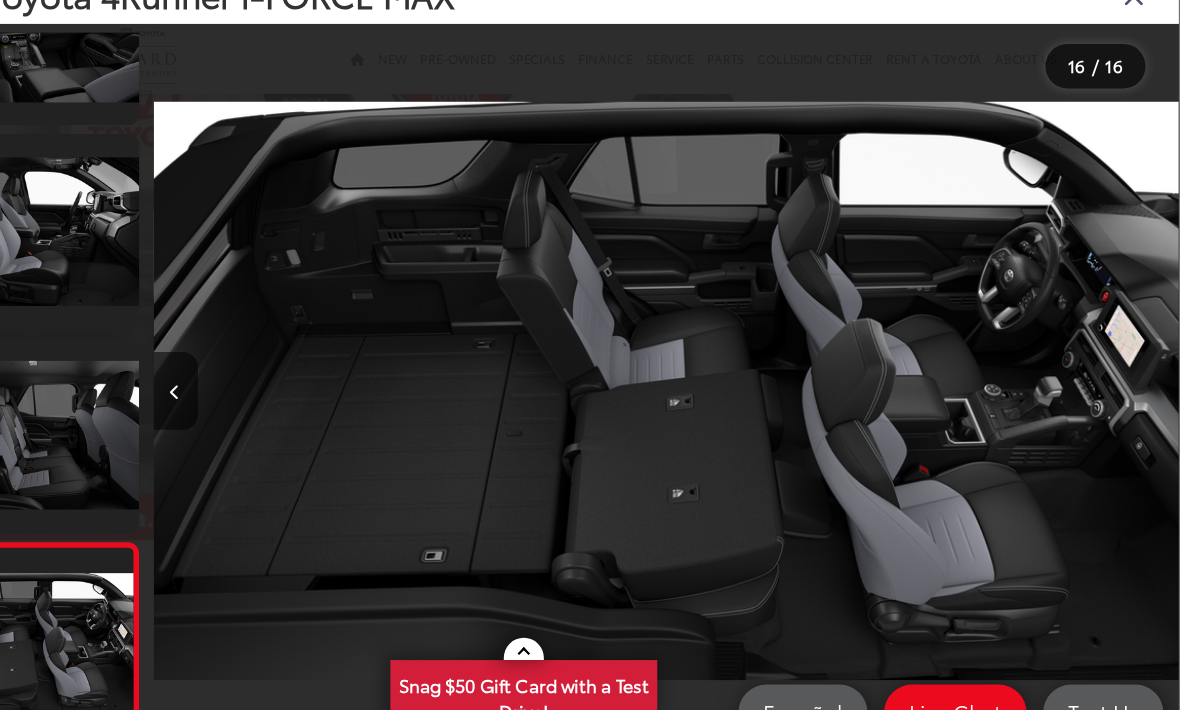 click at bounding box center [1063, 381] 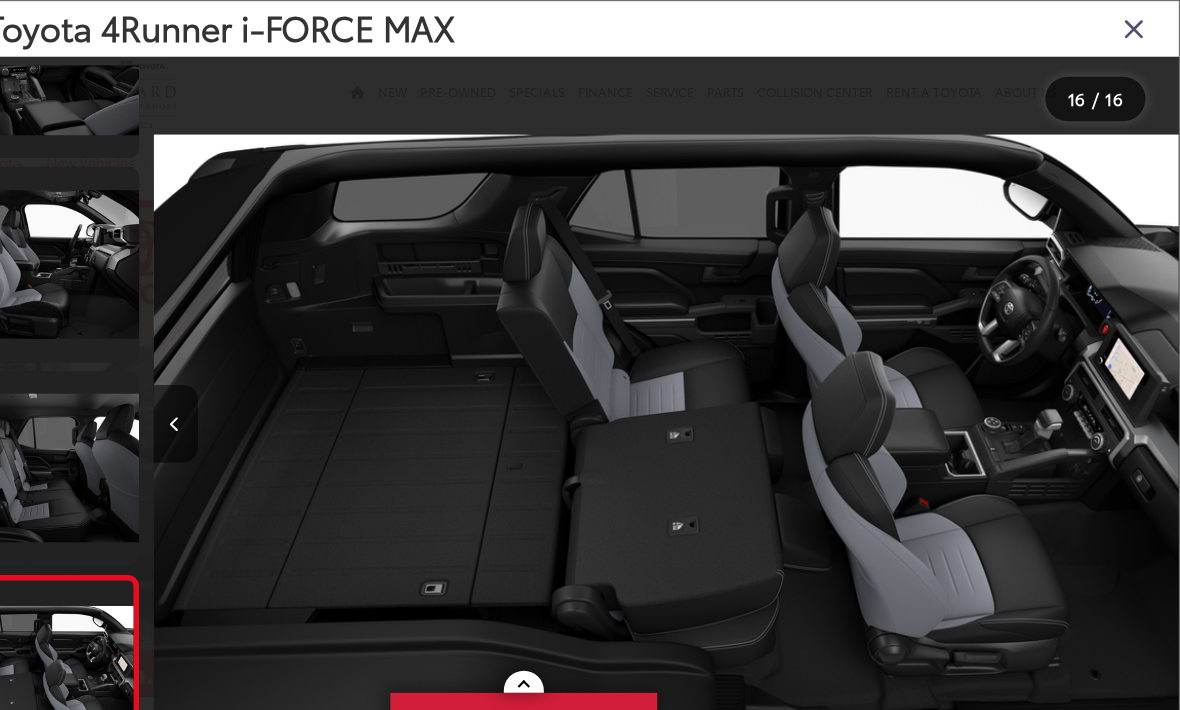 click at bounding box center [1139, 25] 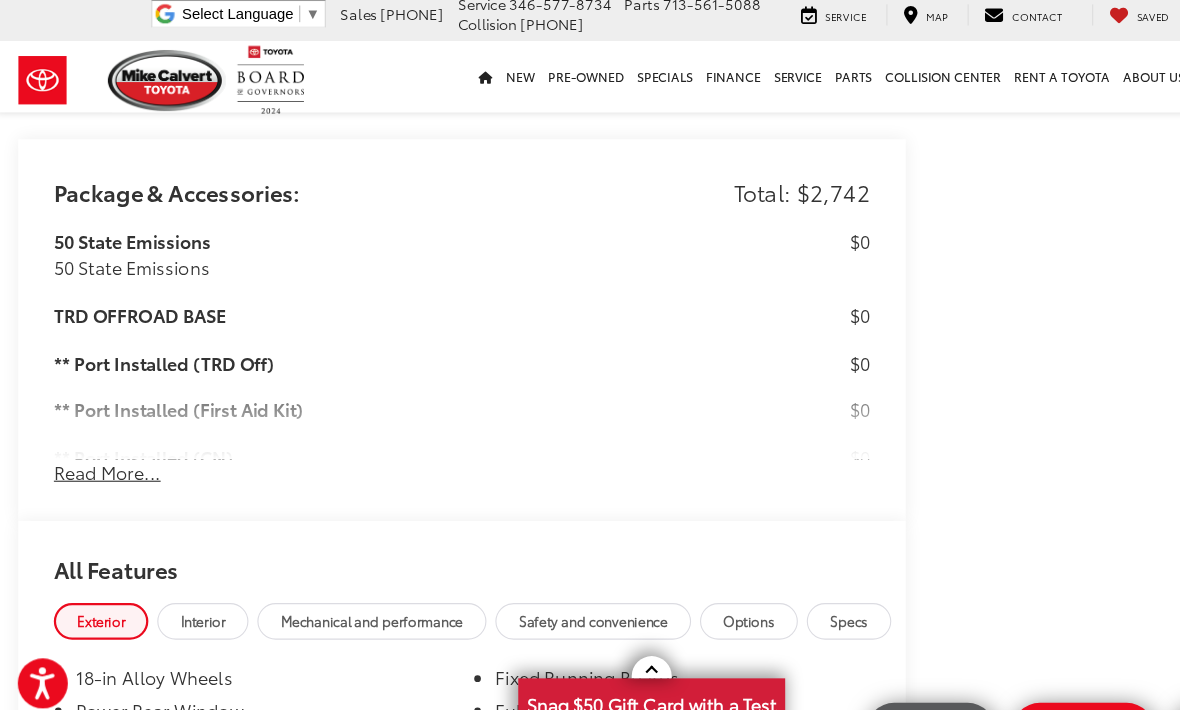 scroll, scrollTop: 1801, scrollLeft: 0, axis: vertical 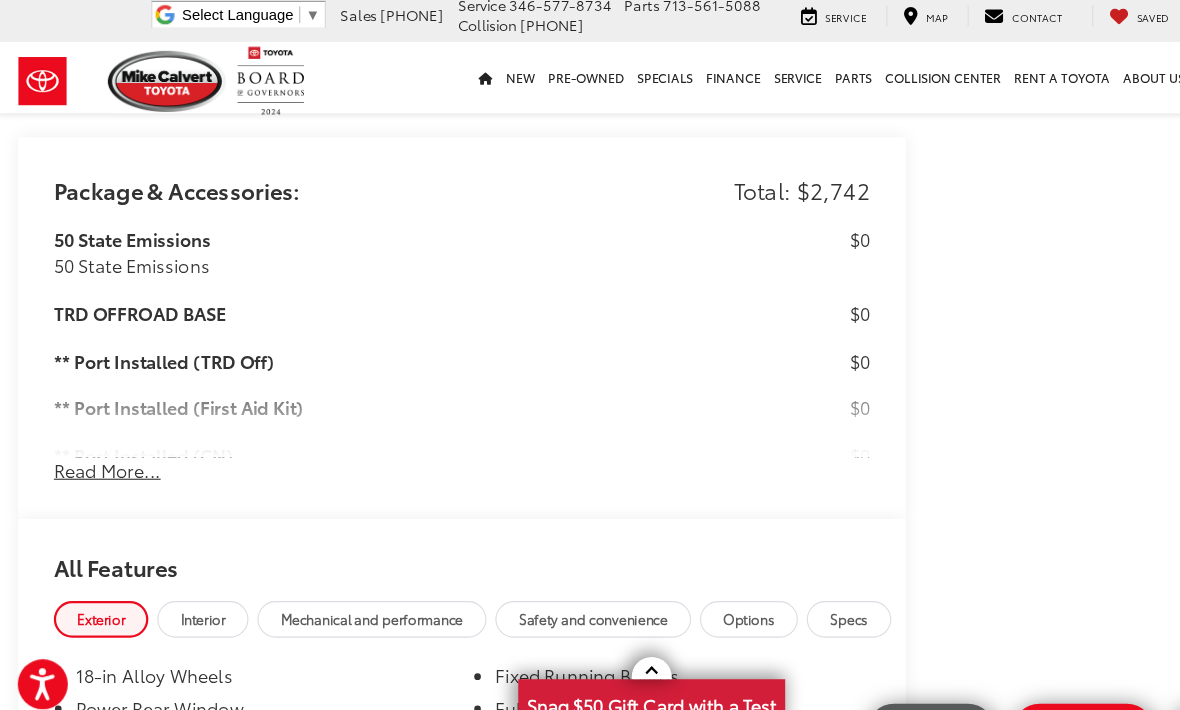 click on "Read More..." at bounding box center (100, 435) 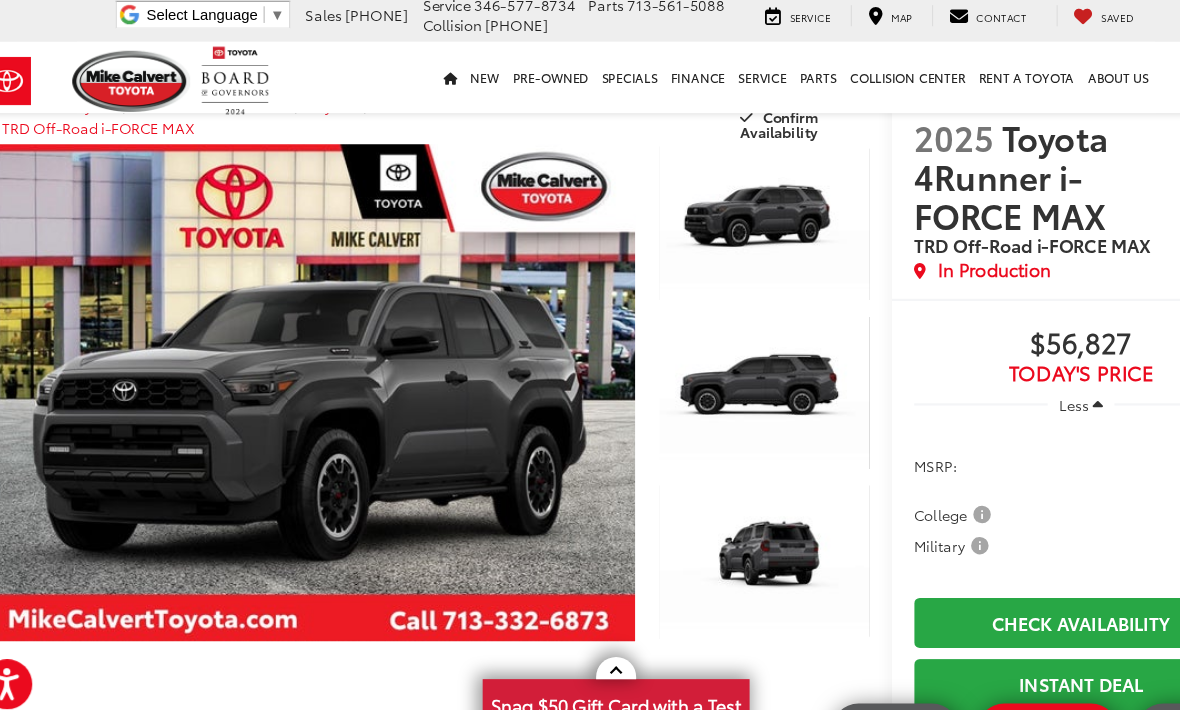 scroll, scrollTop: 50, scrollLeft: 0, axis: vertical 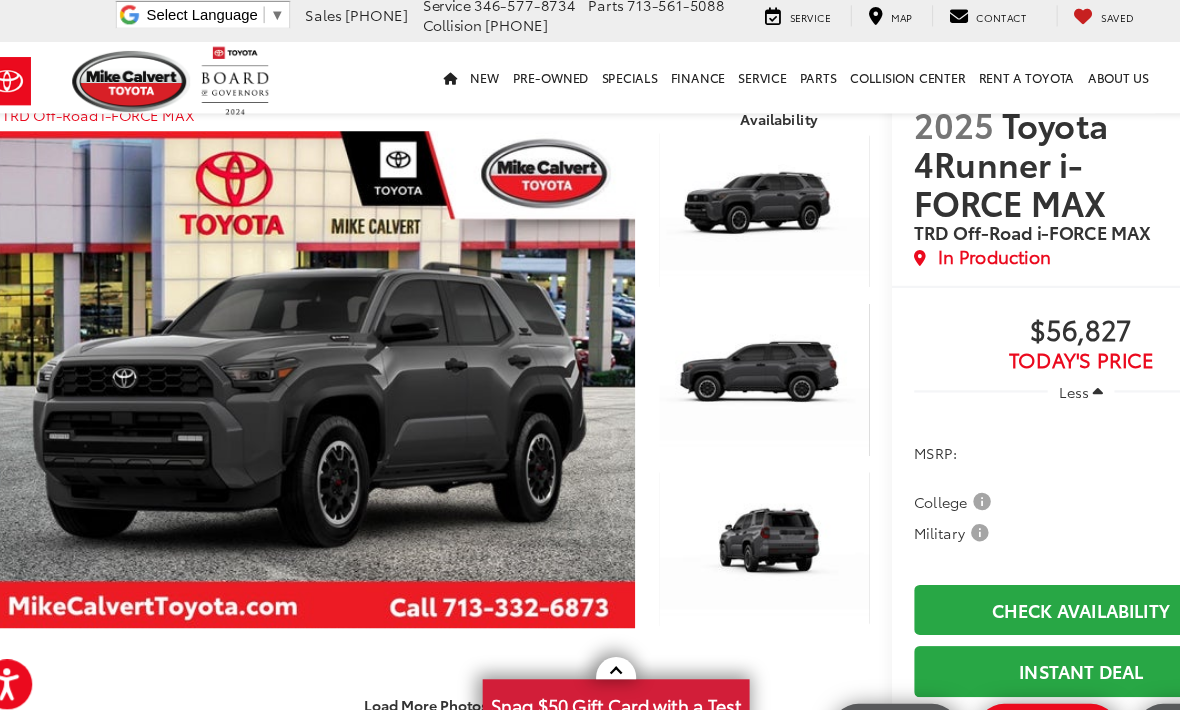 click on "Load More Photos" at bounding box center [419, 645] 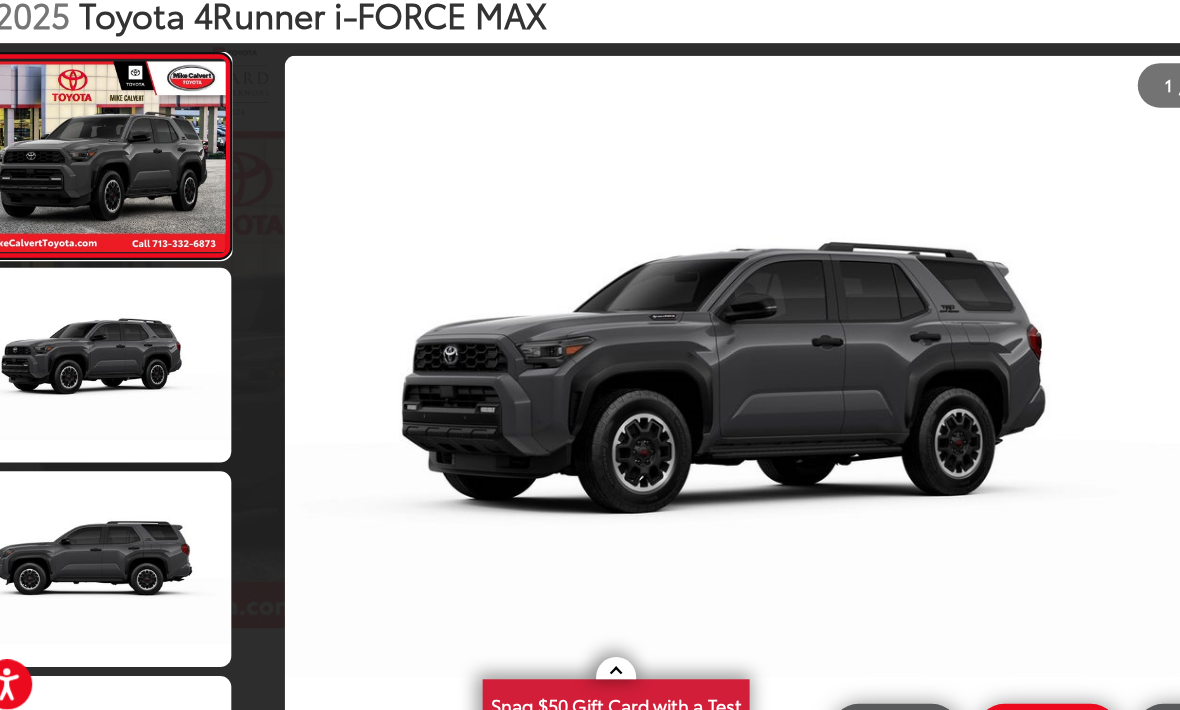 scroll, scrollTop: 0, scrollLeft: 922, axis: horizontal 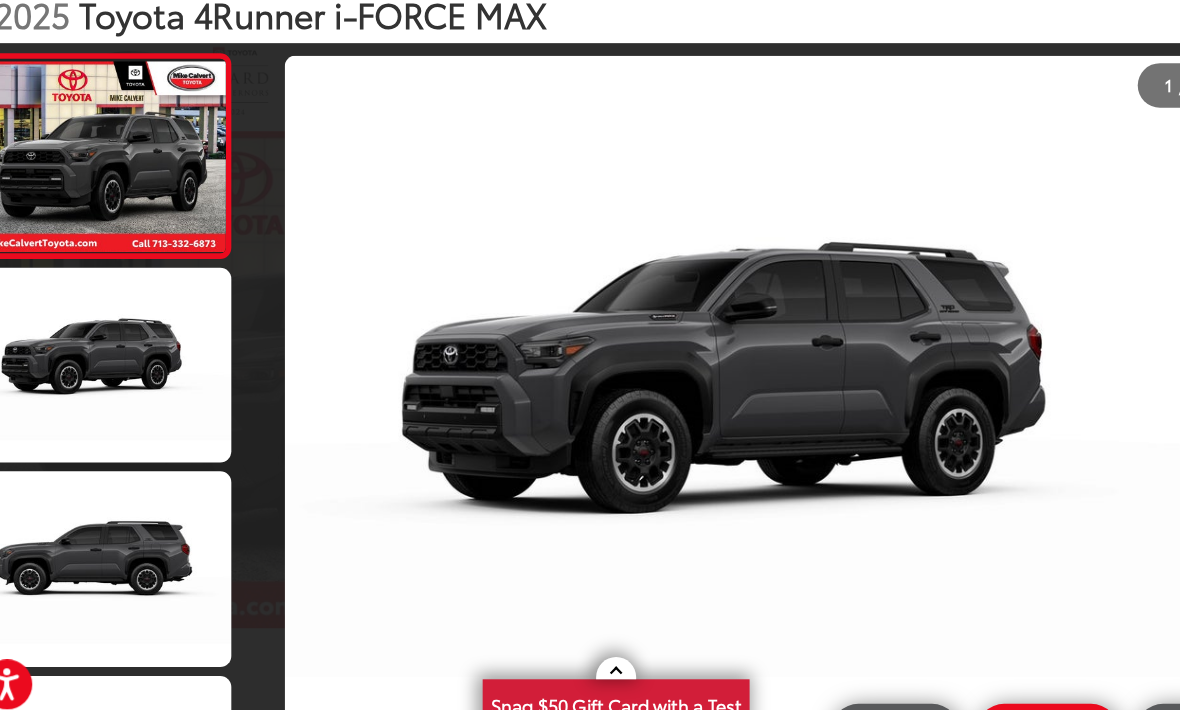 click at bounding box center (127, 152) 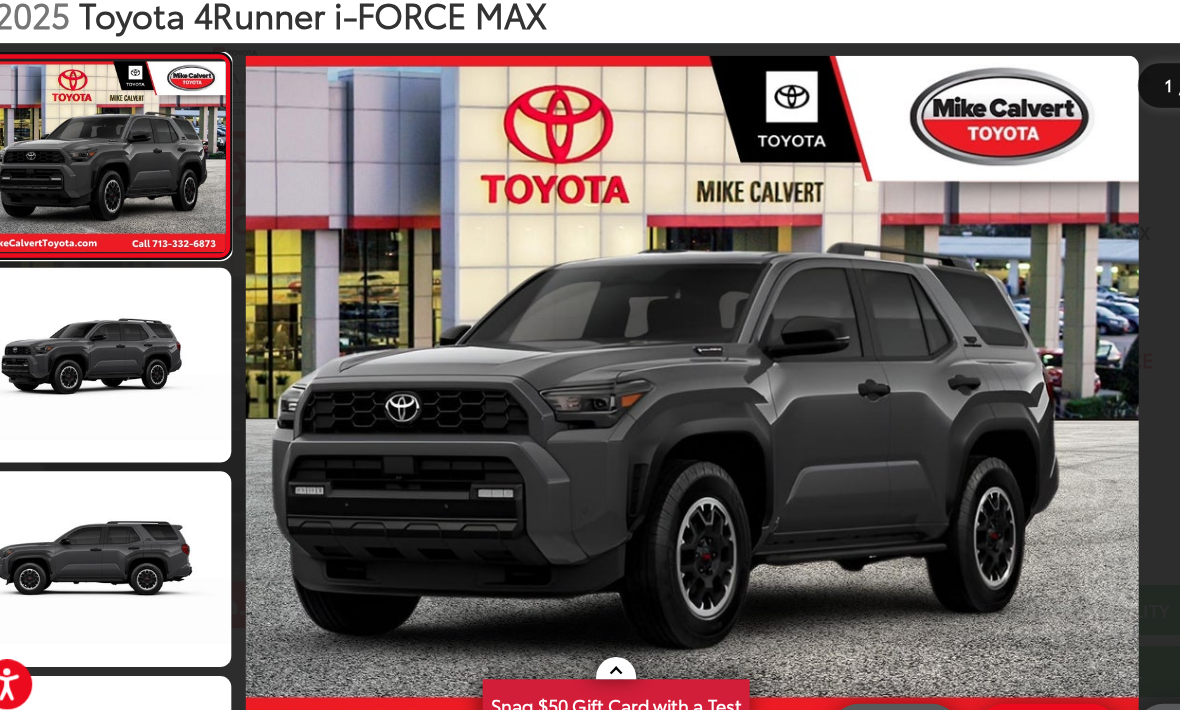 scroll, scrollTop: 0, scrollLeft: 0, axis: both 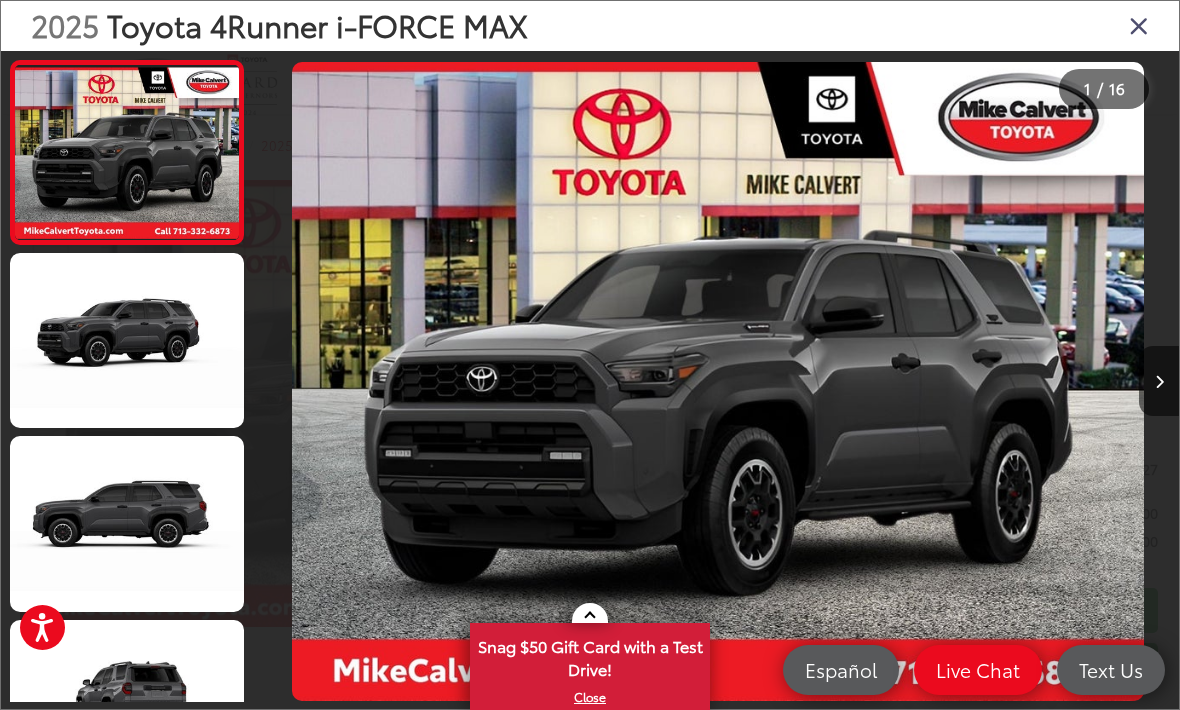 click at bounding box center [1139, 25] 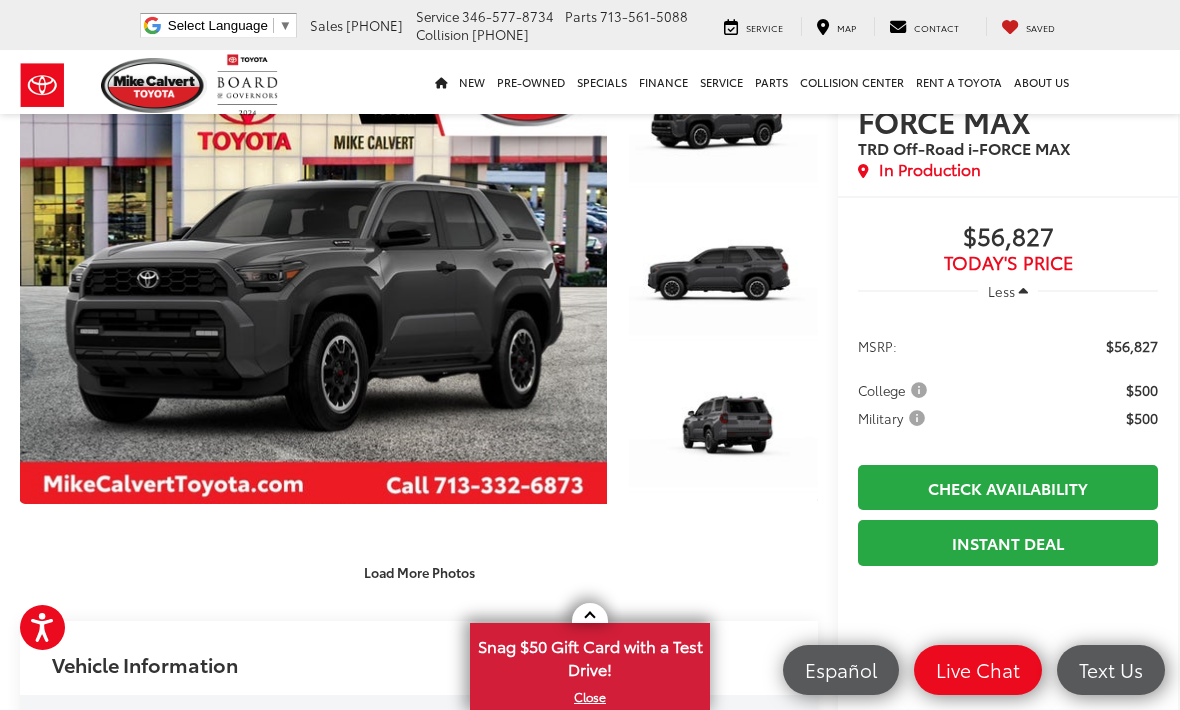scroll, scrollTop: 124, scrollLeft: 0, axis: vertical 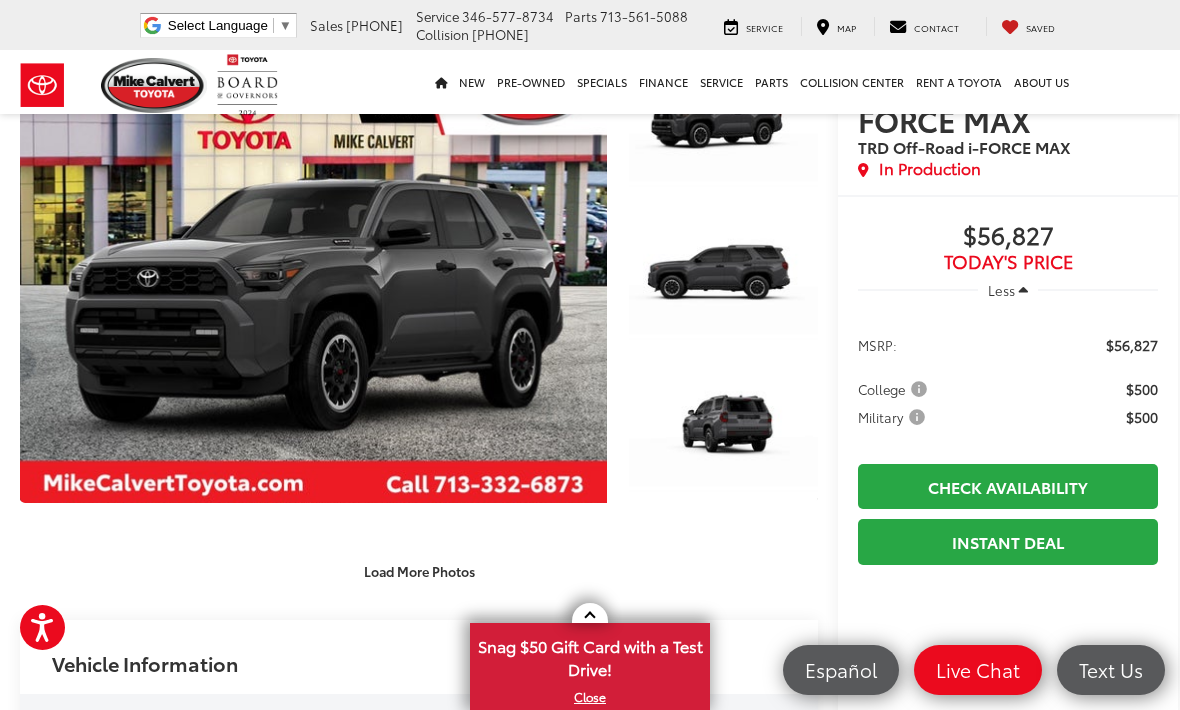 click on "Check Availability" at bounding box center (1008, 486) 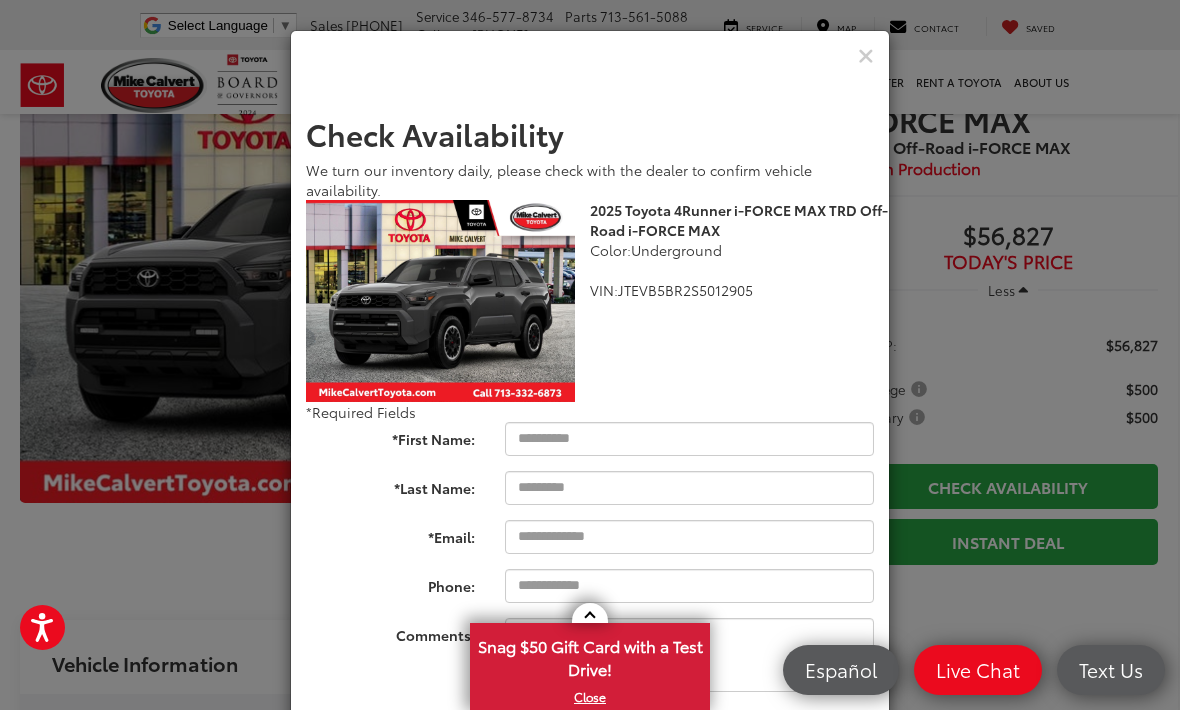 scroll, scrollTop: 0, scrollLeft: 0, axis: both 